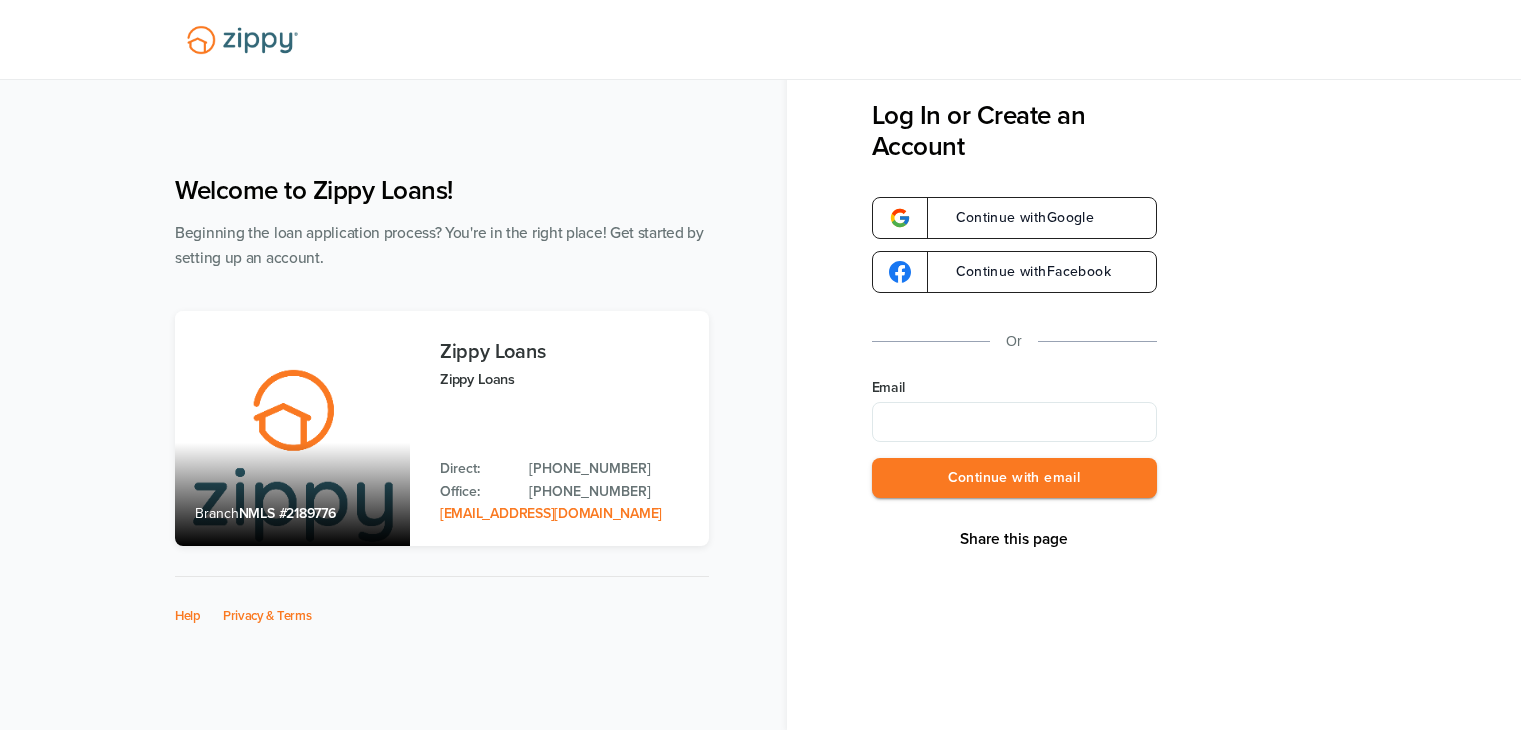 scroll, scrollTop: 0, scrollLeft: 0, axis: both 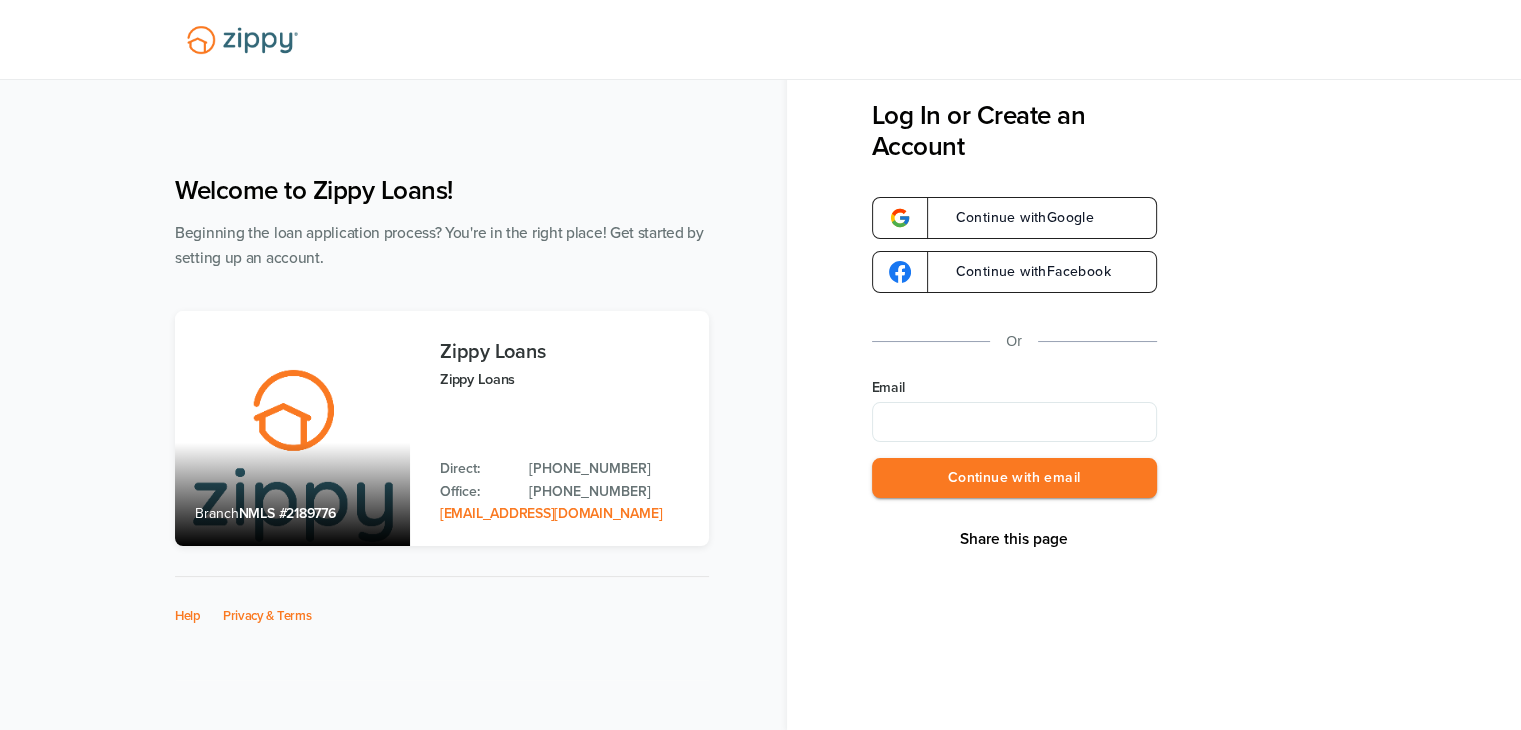 click on "Email" at bounding box center (1014, 422) 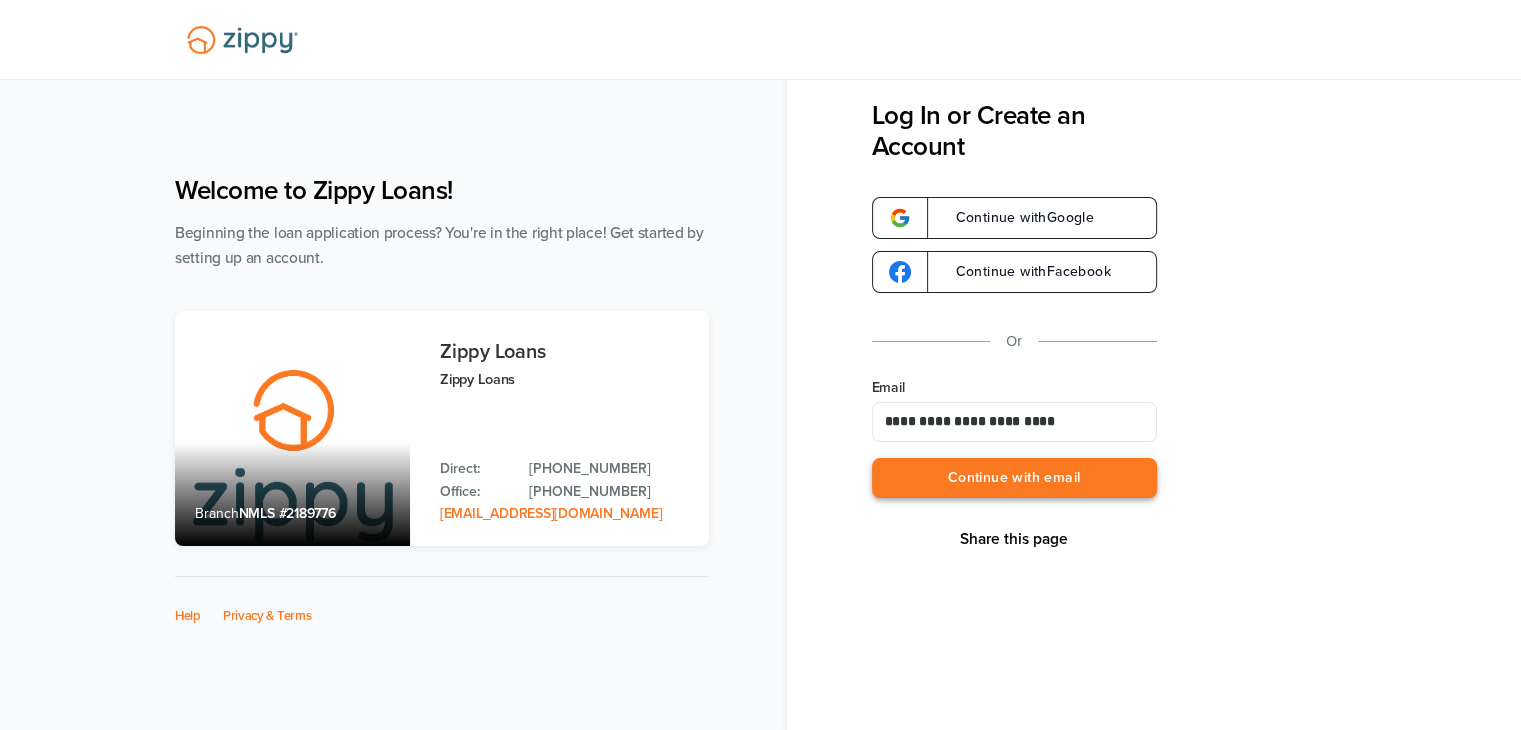 click on "Continue with email" at bounding box center [1014, 478] 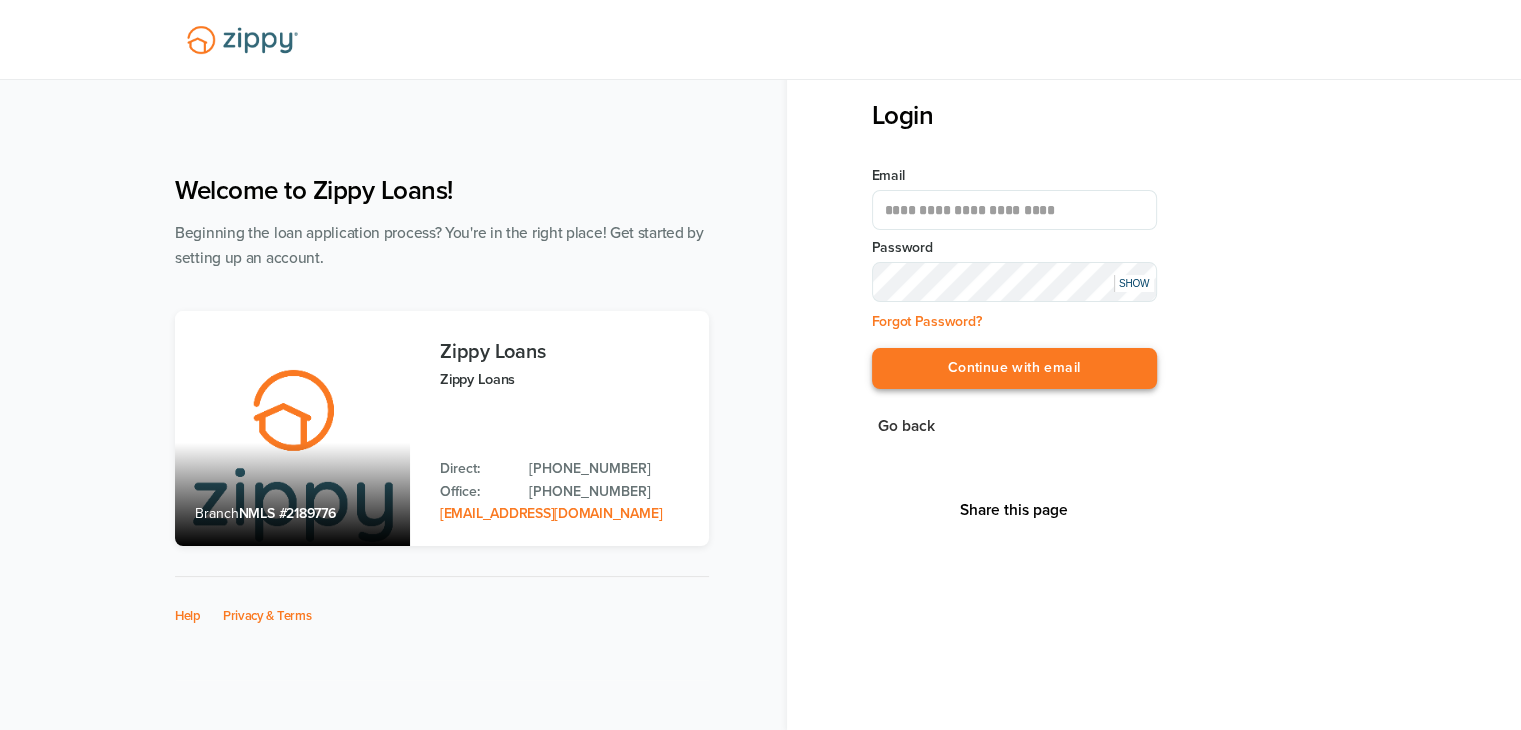 click on "Continue with email" at bounding box center (1014, 368) 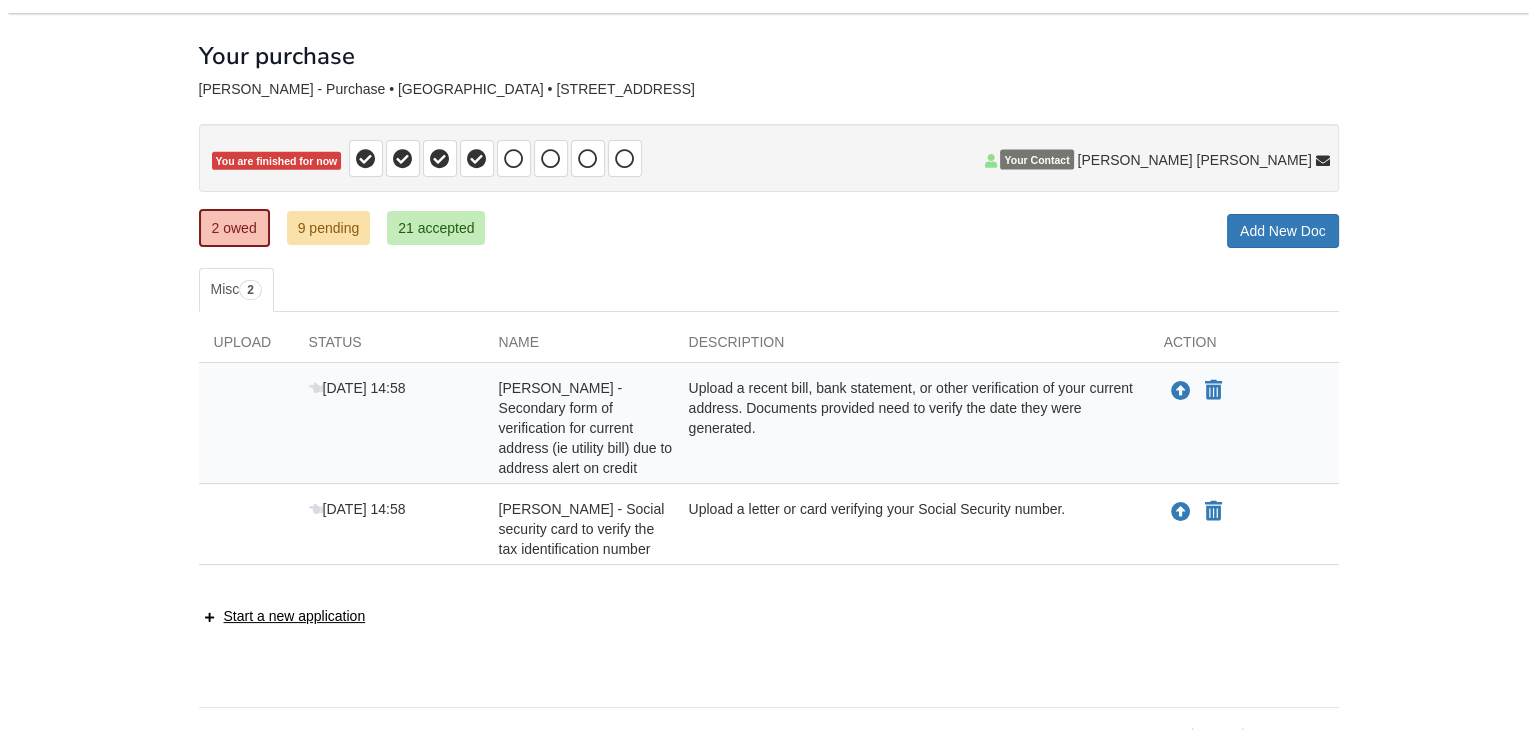 scroll, scrollTop: 100, scrollLeft: 0, axis: vertical 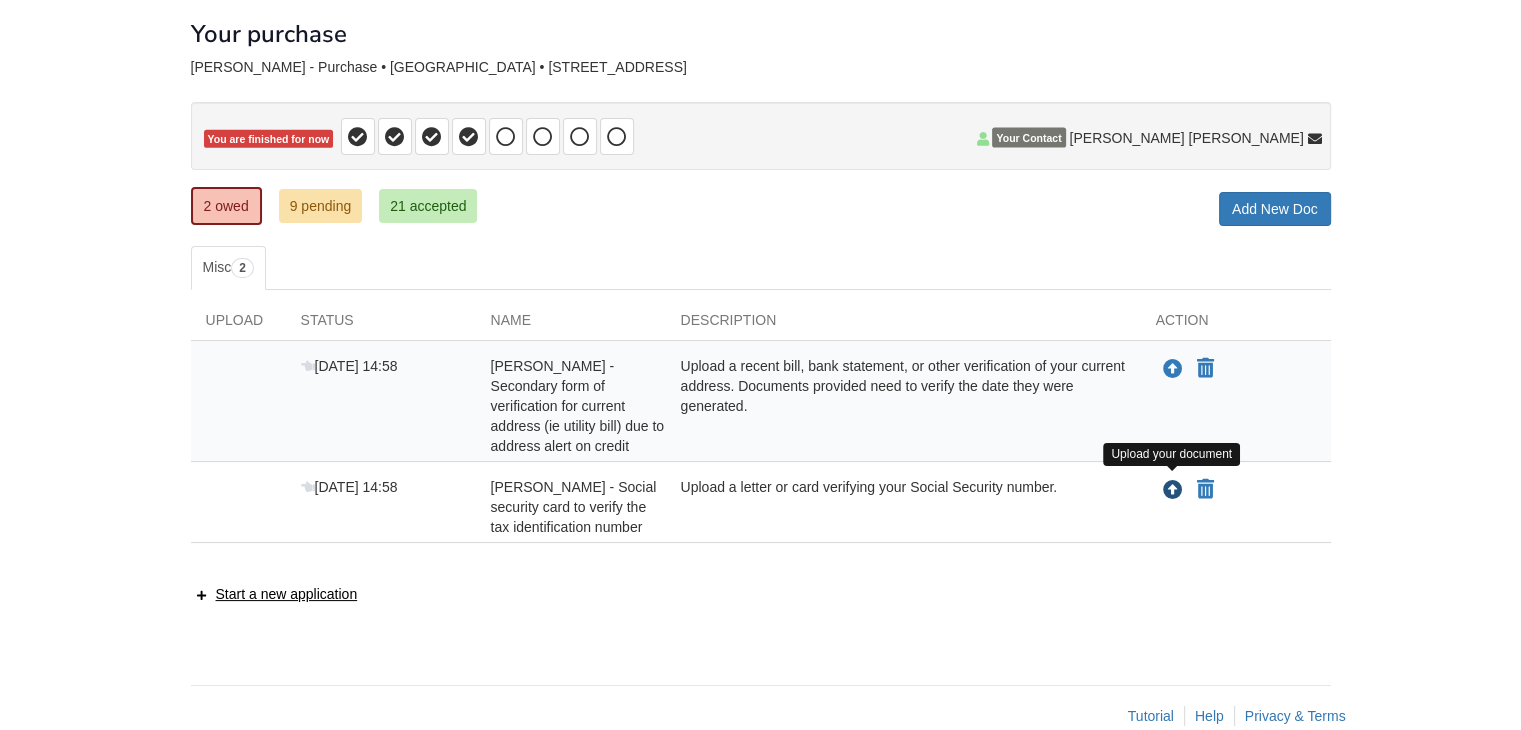 click at bounding box center [1173, 491] 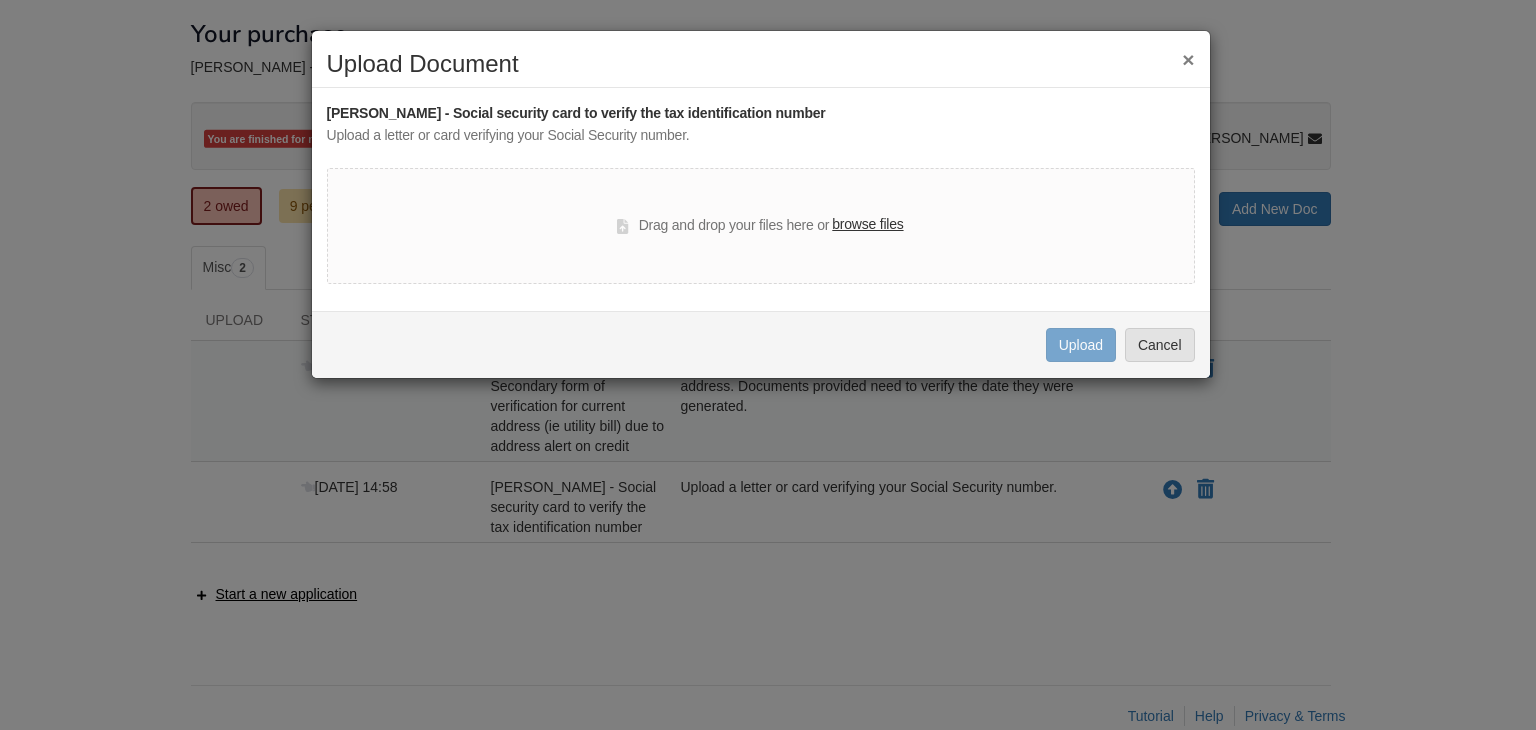 click on "browse files" at bounding box center (867, 225) 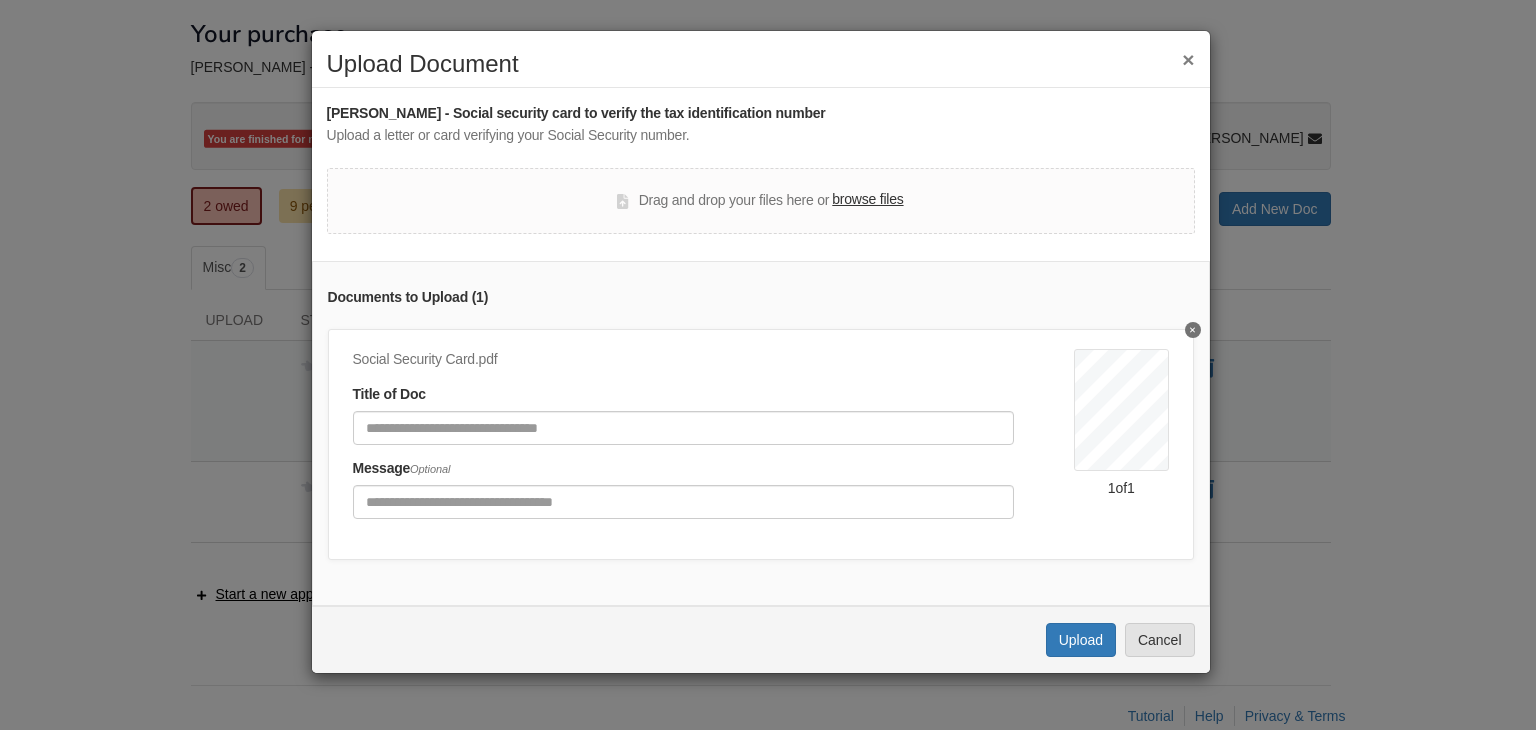 click on "Title of Doc" at bounding box center [684, 414] 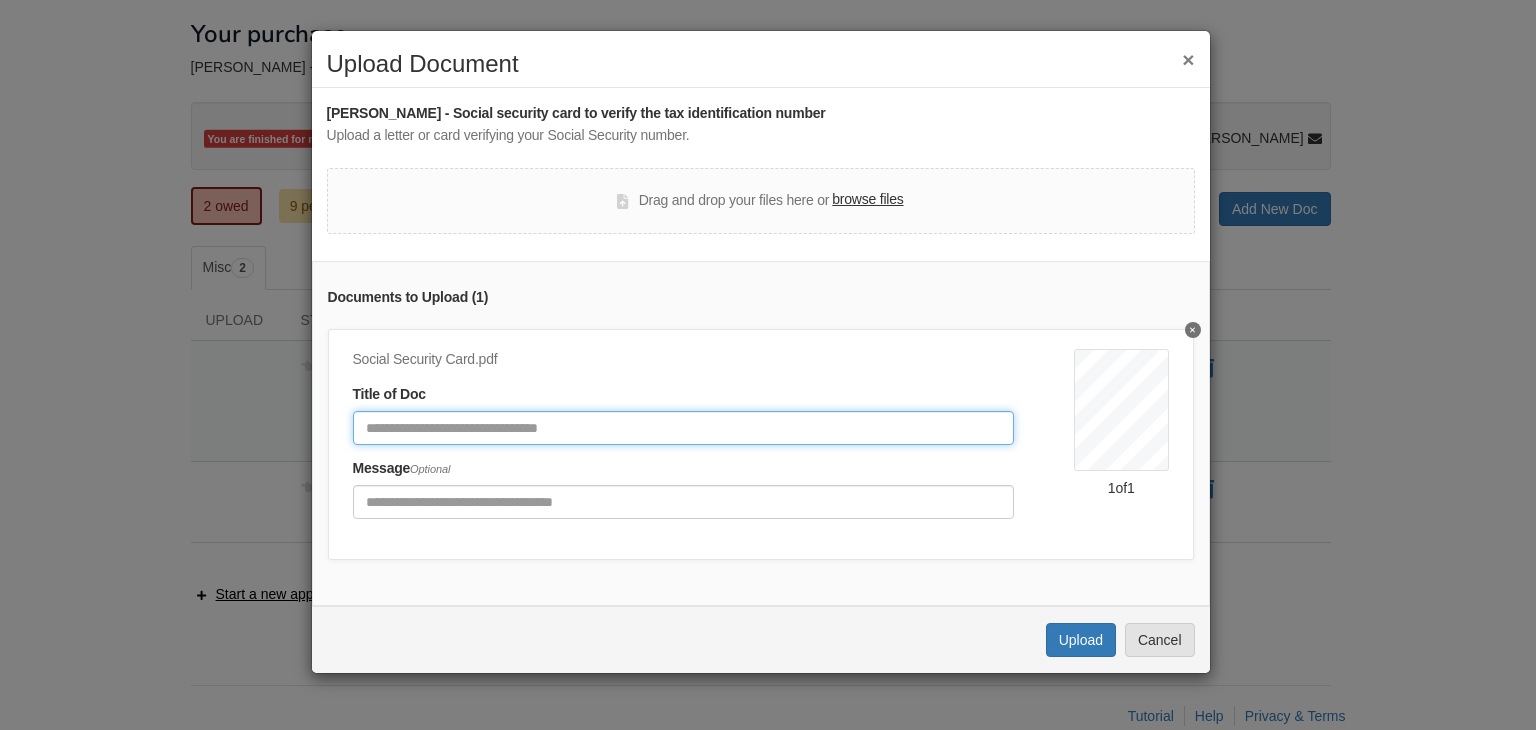 click 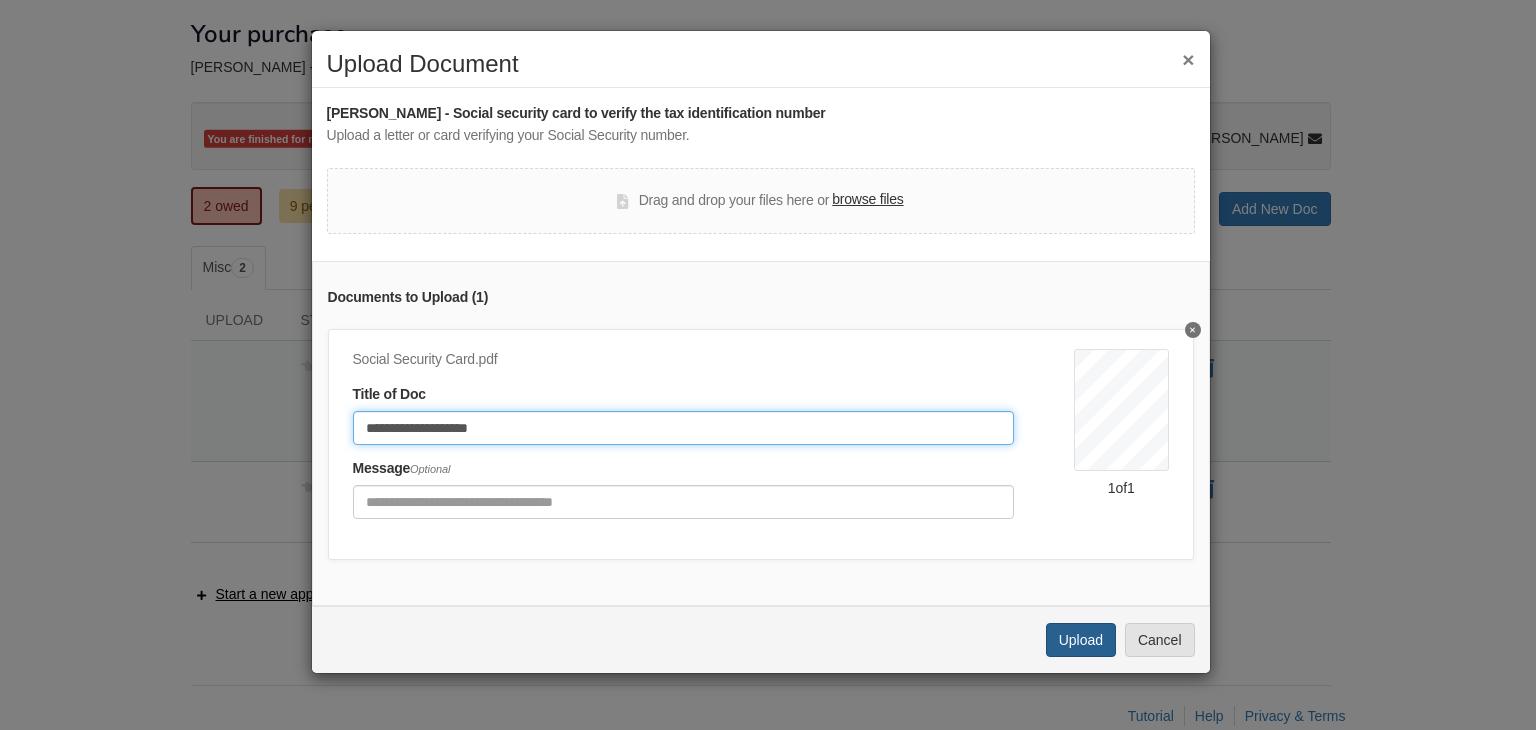 type on "**********" 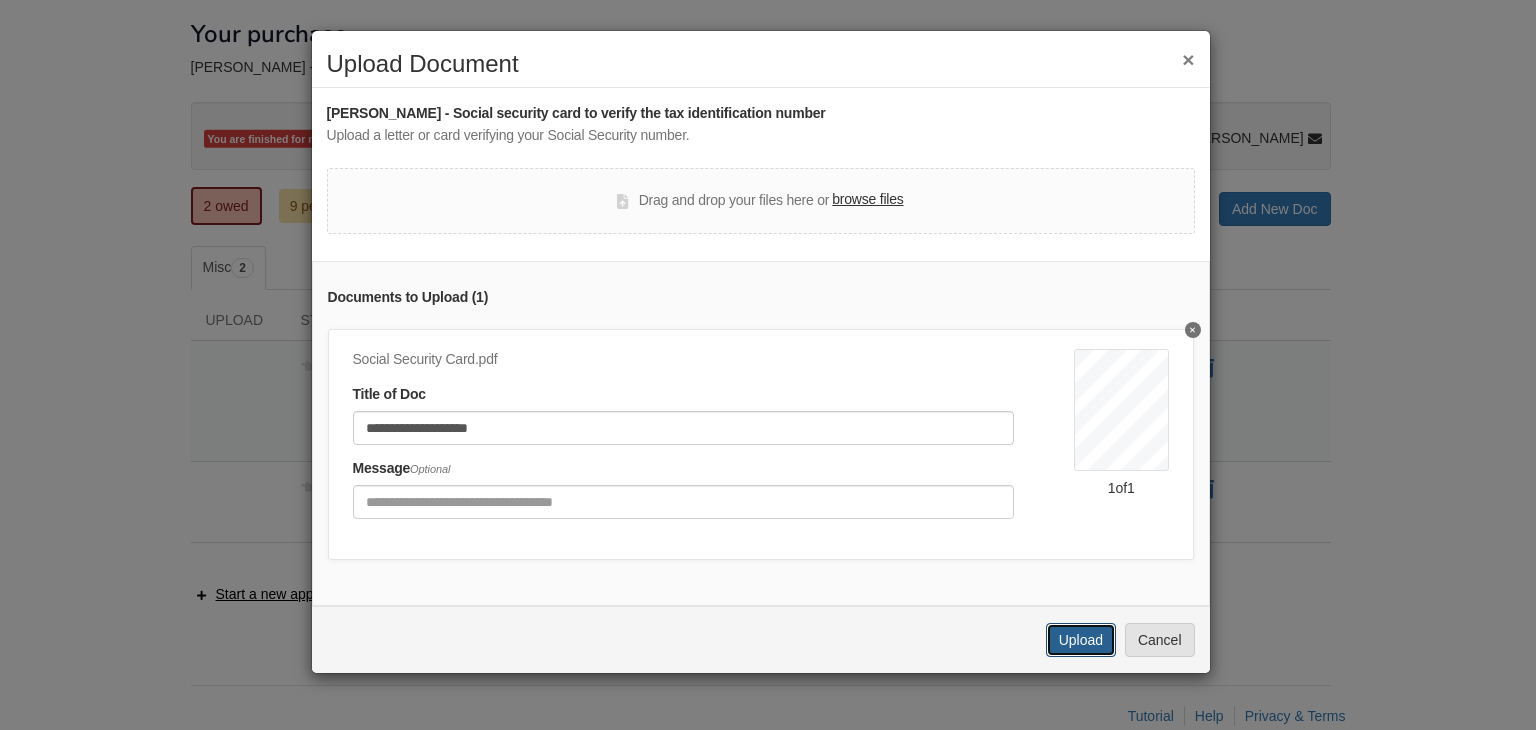 click on "Upload" at bounding box center (1081, 640) 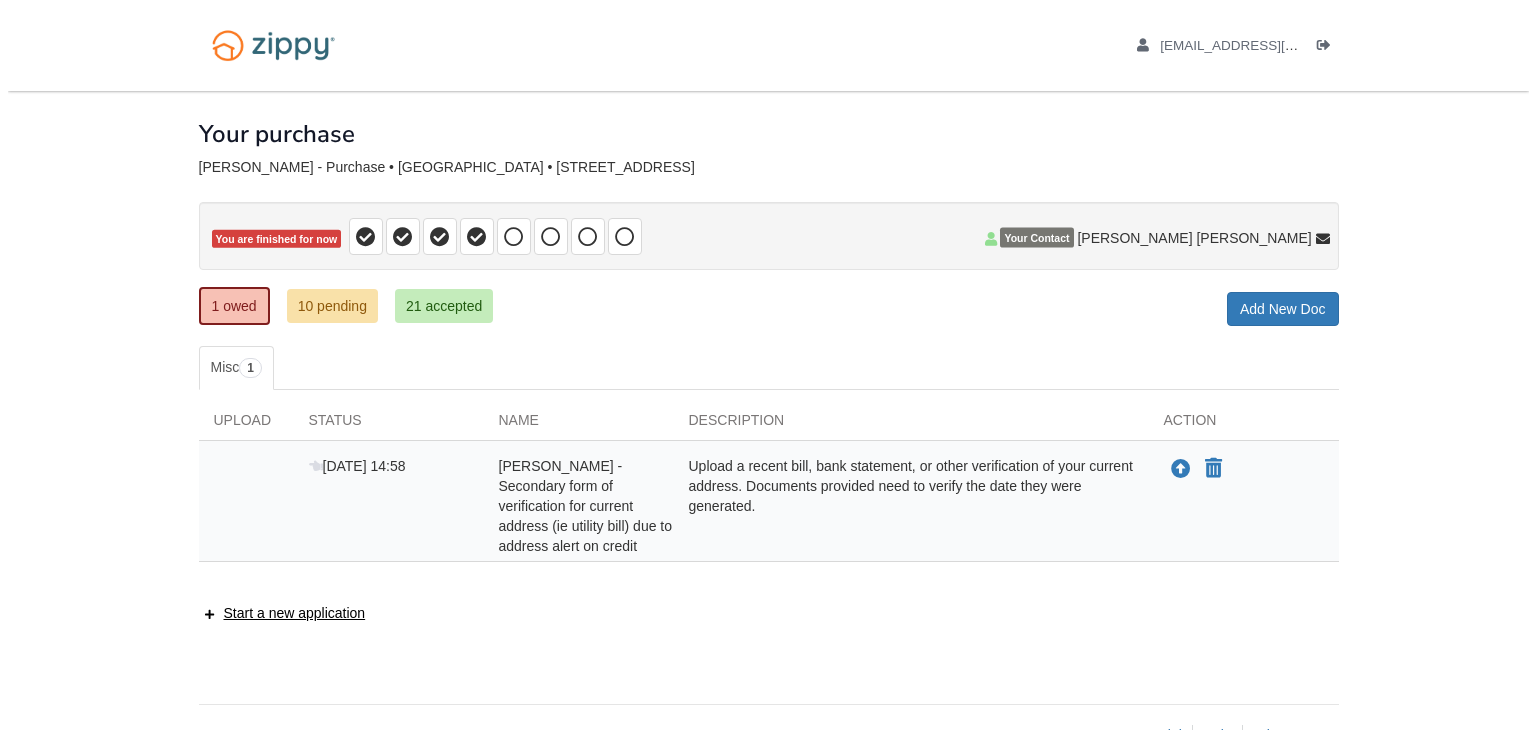 scroll, scrollTop: 52, scrollLeft: 0, axis: vertical 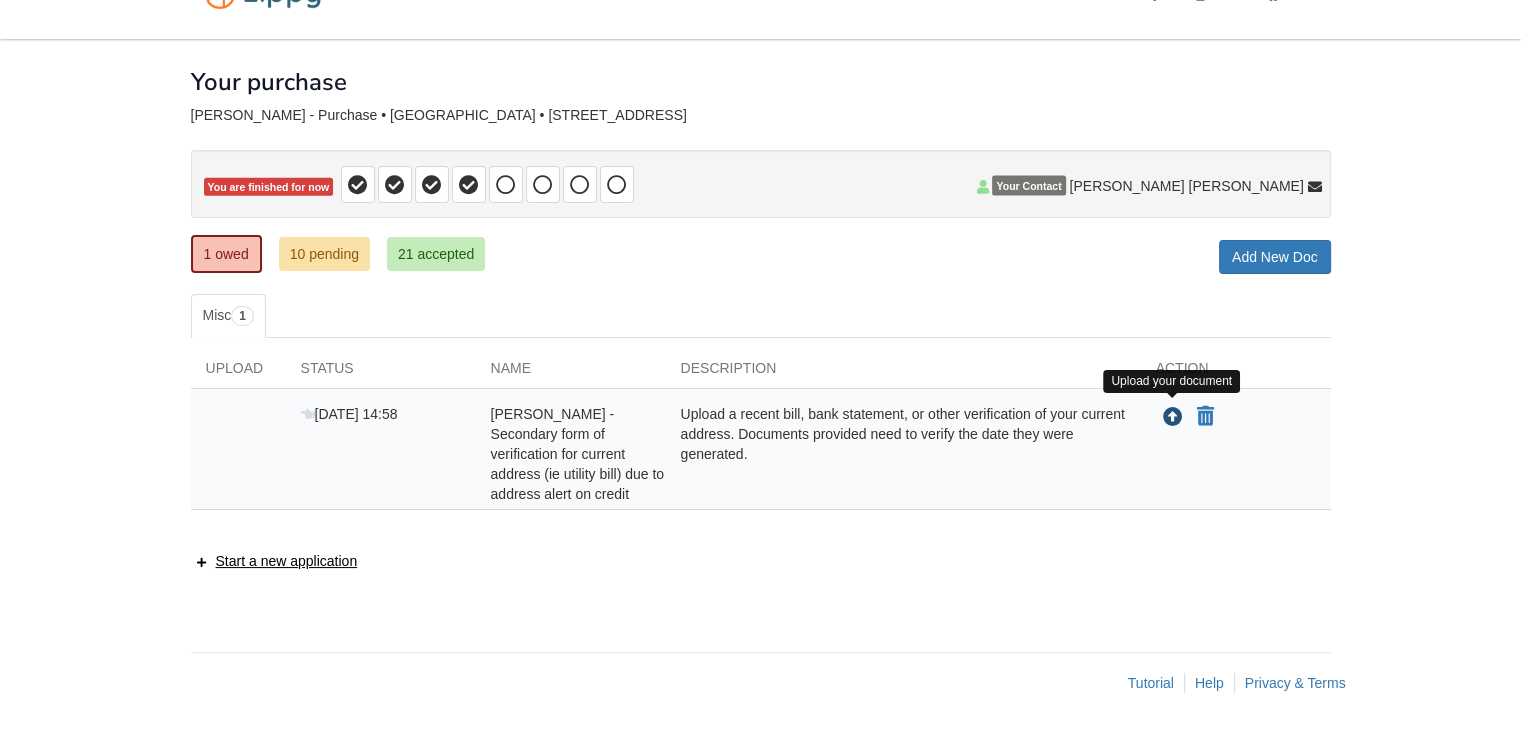 click at bounding box center (1173, 418) 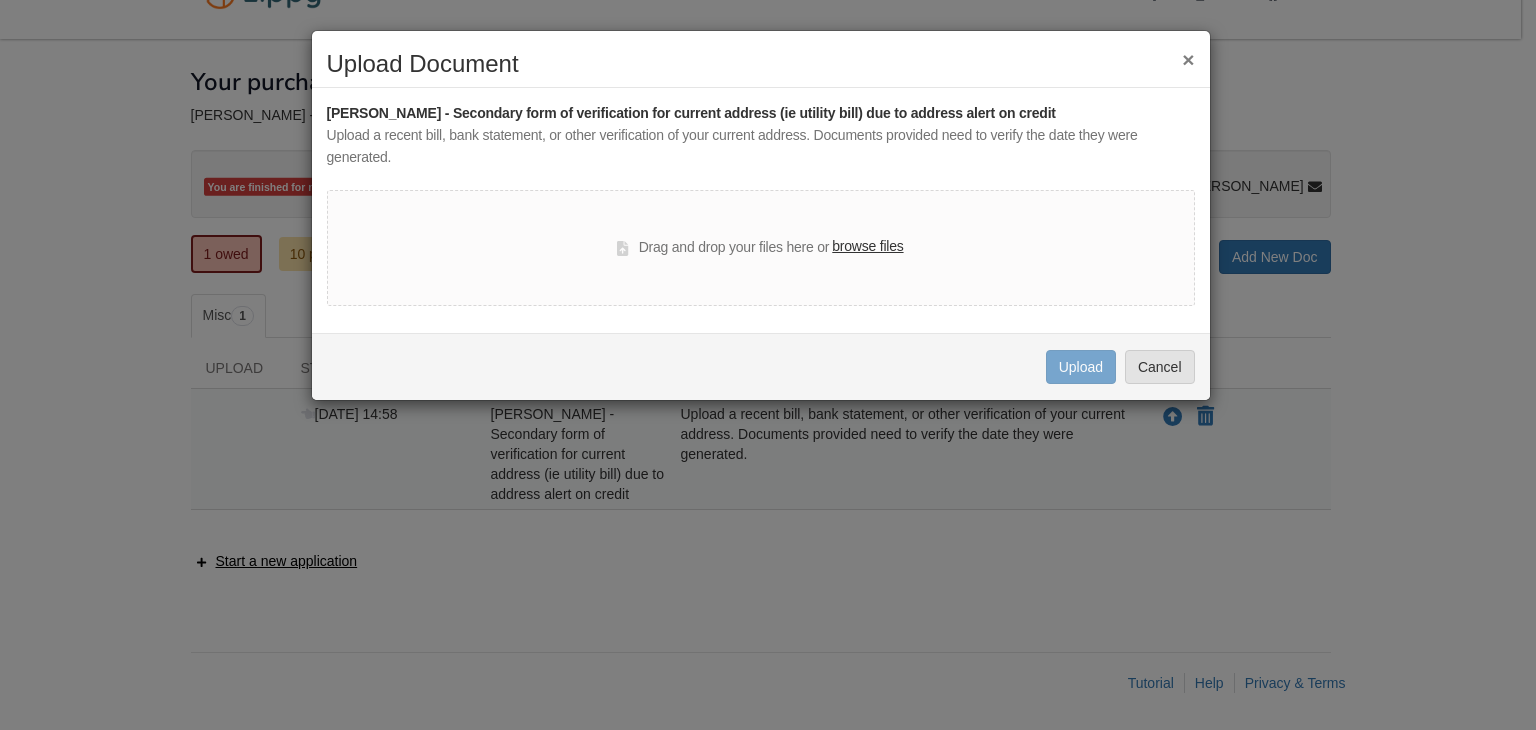 click on "browse files" at bounding box center (867, 247) 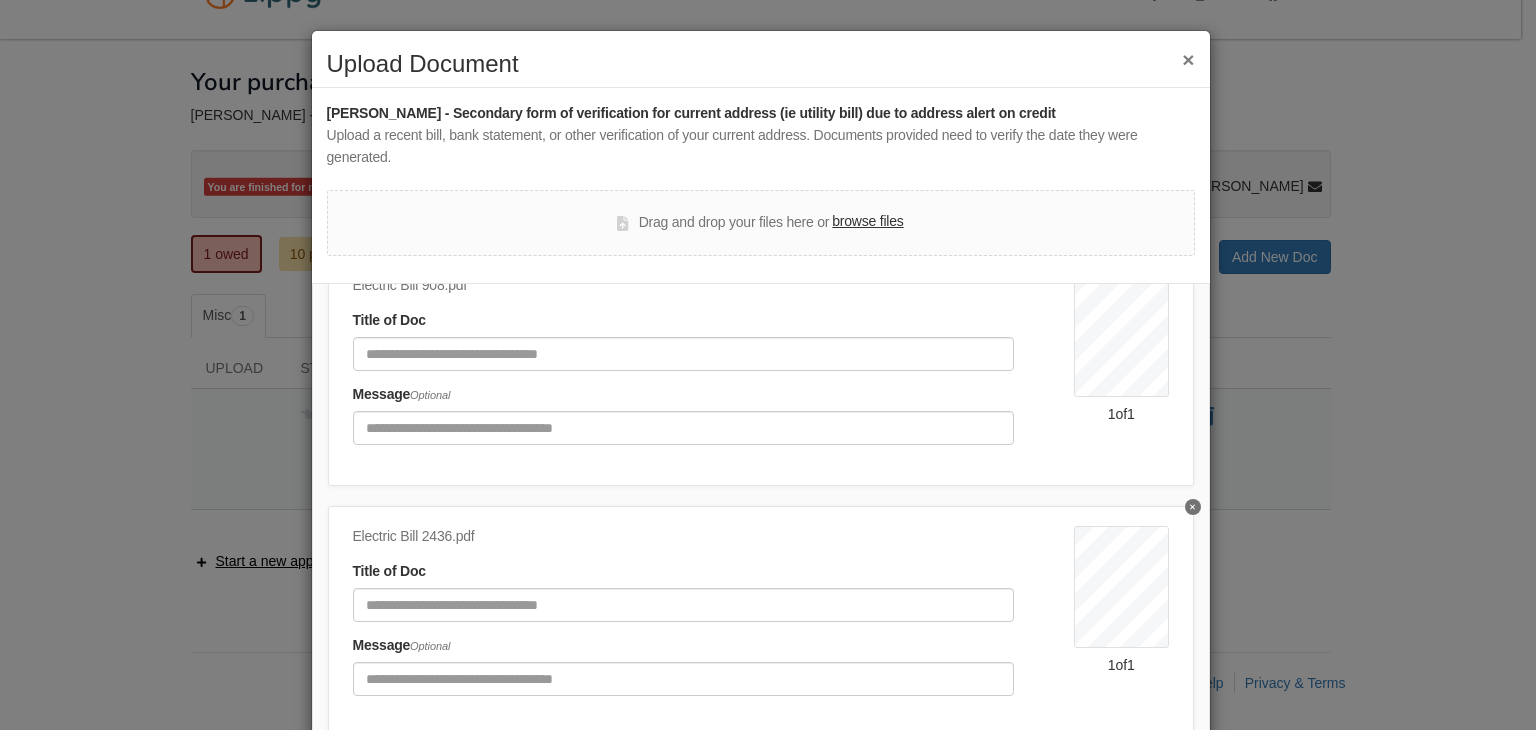 scroll, scrollTop: 9, scrollLeft: 0, axis: vertical 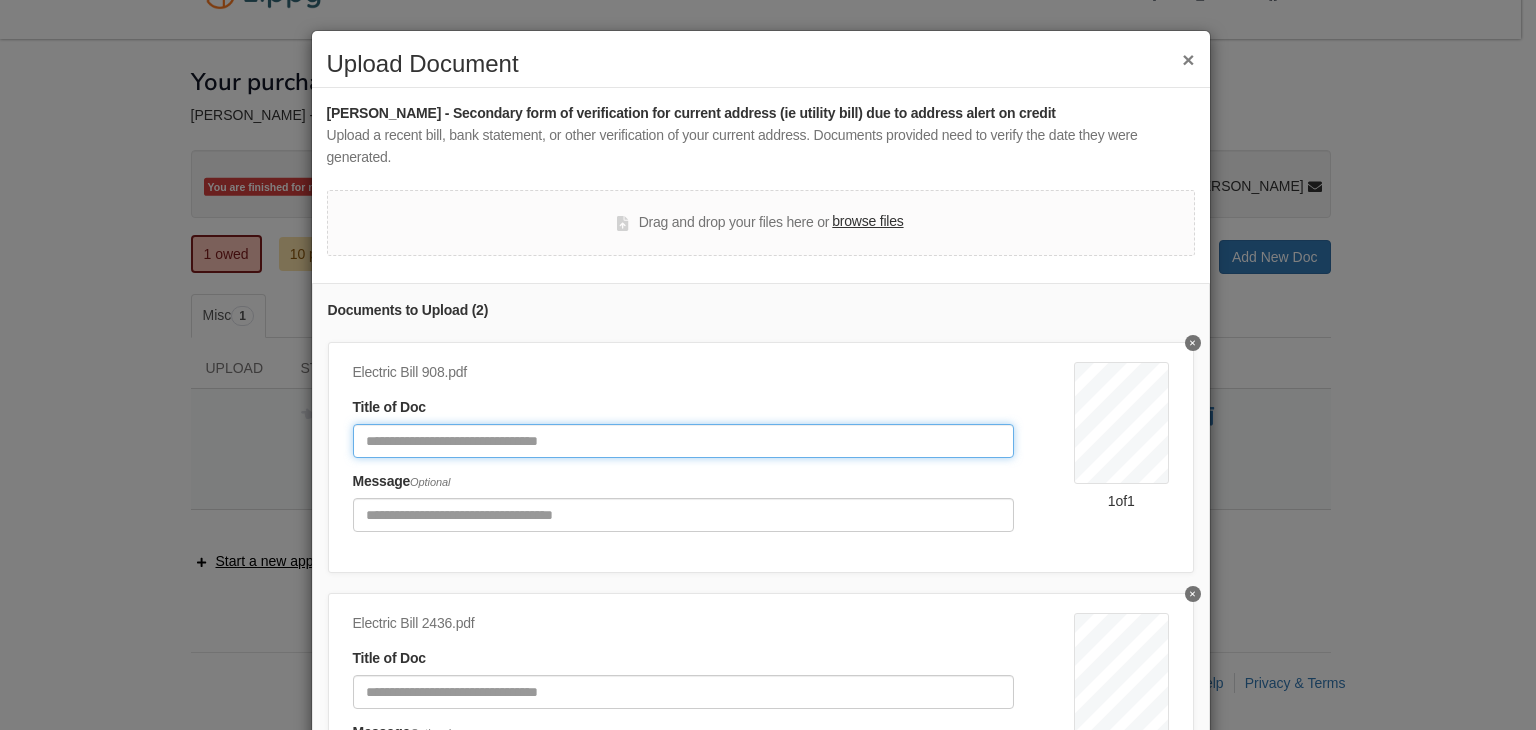 click 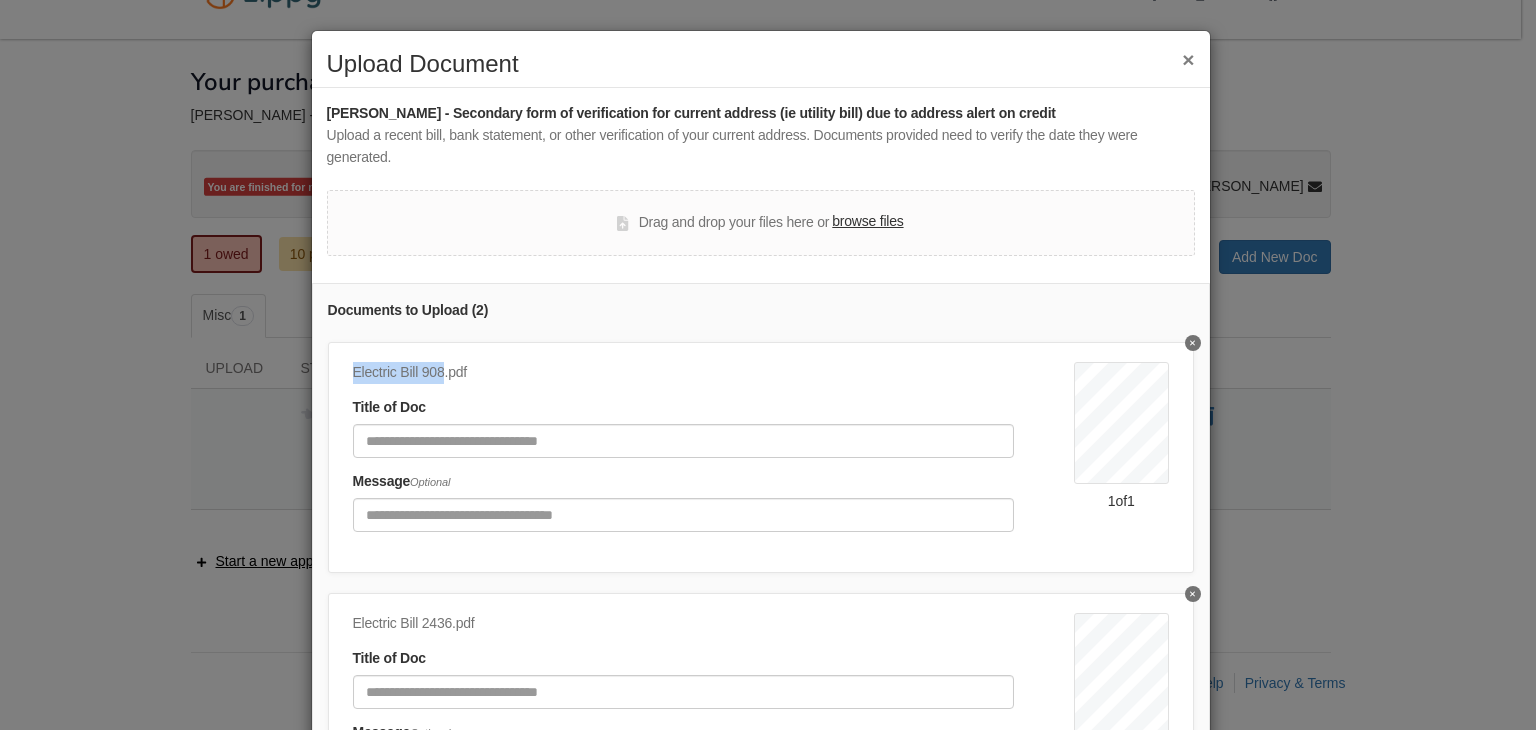 drag, startPoint x: 344, startPoint y: 370, endPoint x: 434, endPoint y: 378, distance: 90.35486 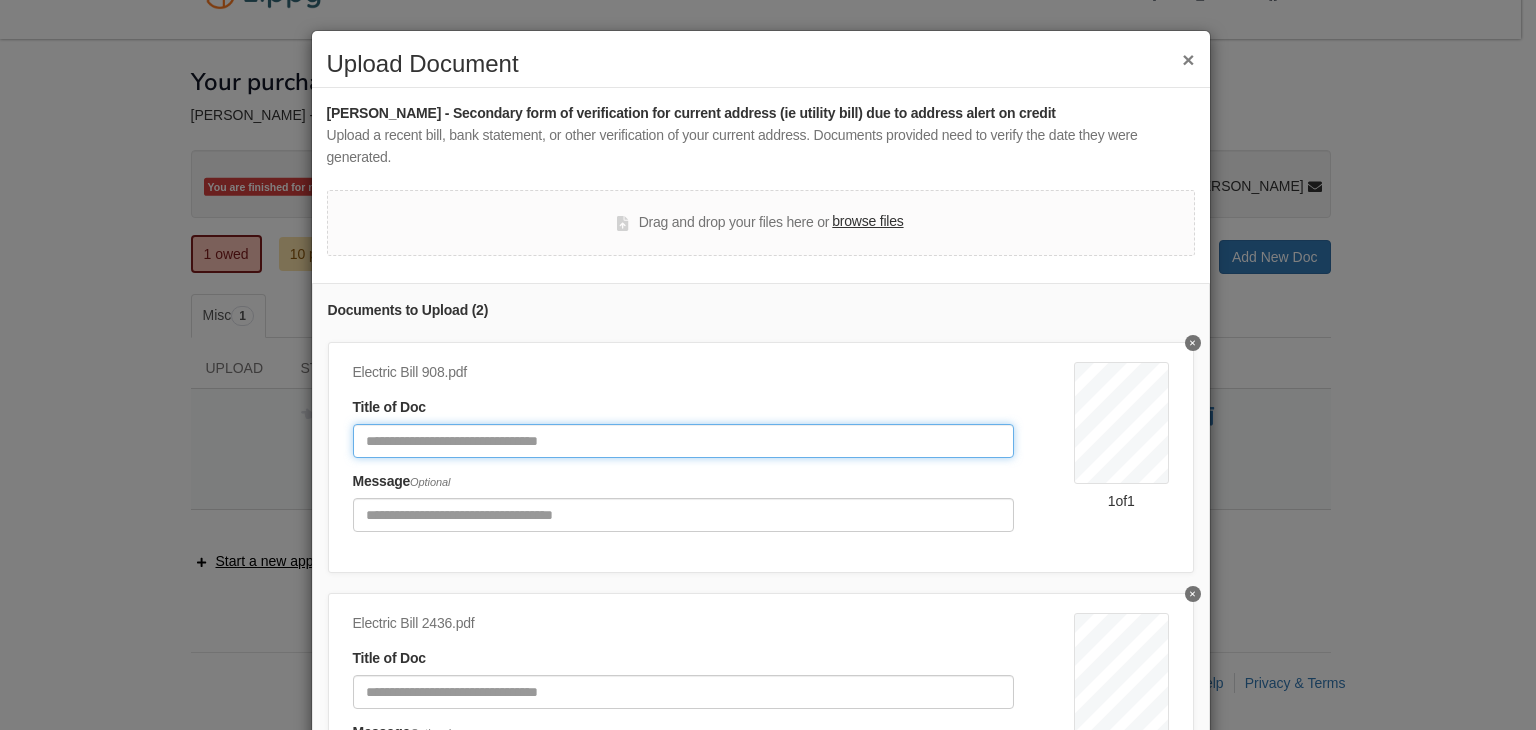 paste on "**********" 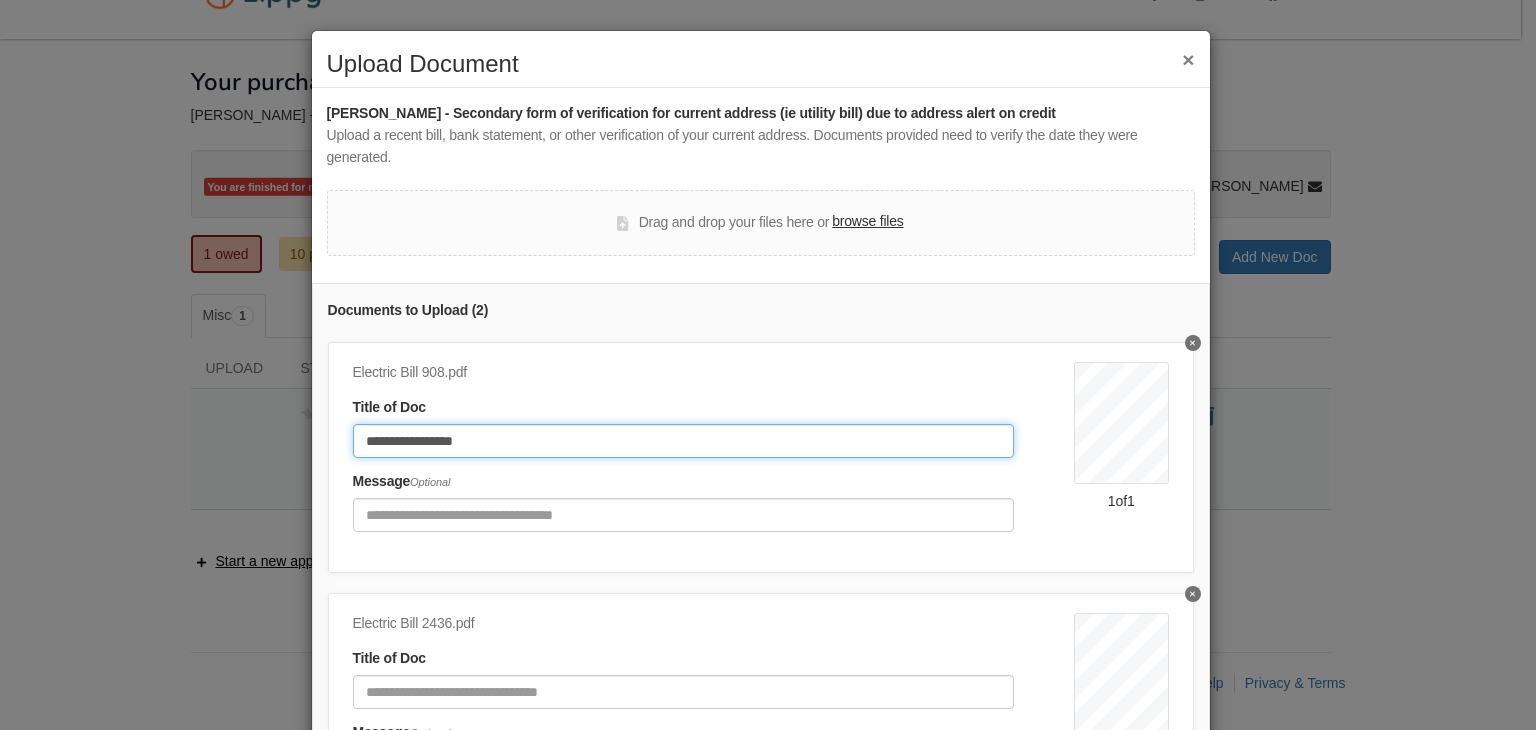type on "**********" 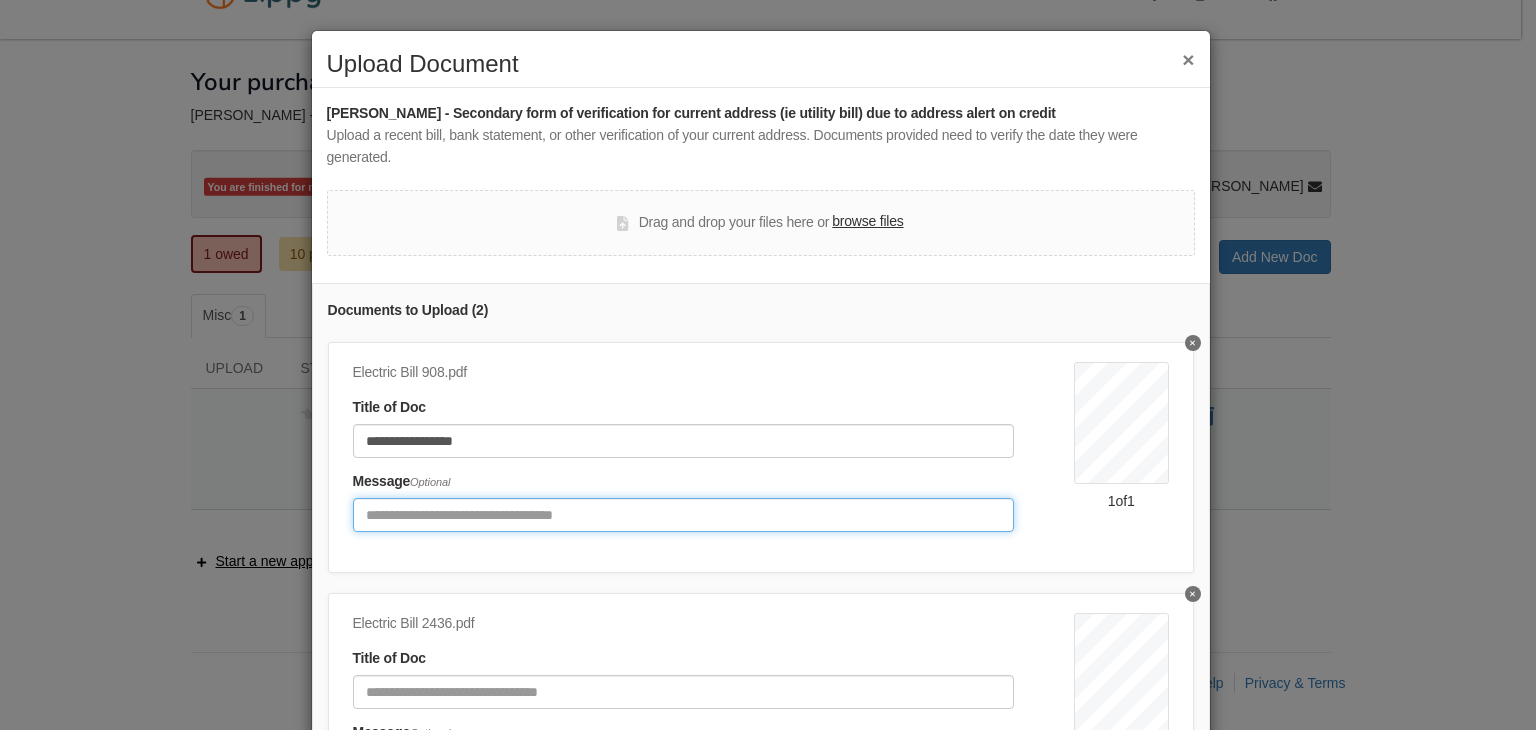 click at bounding box center [684, 515] 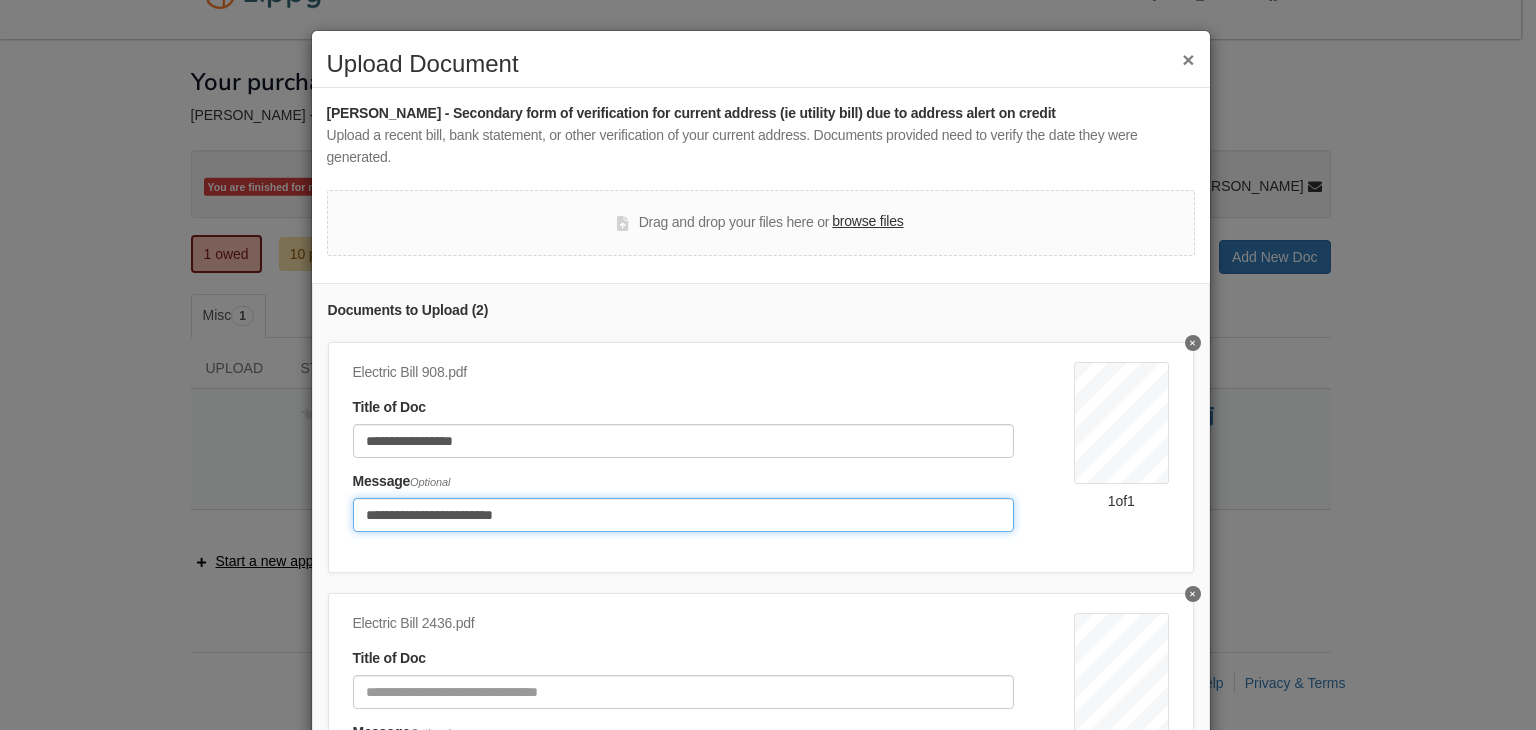 type on "**********" 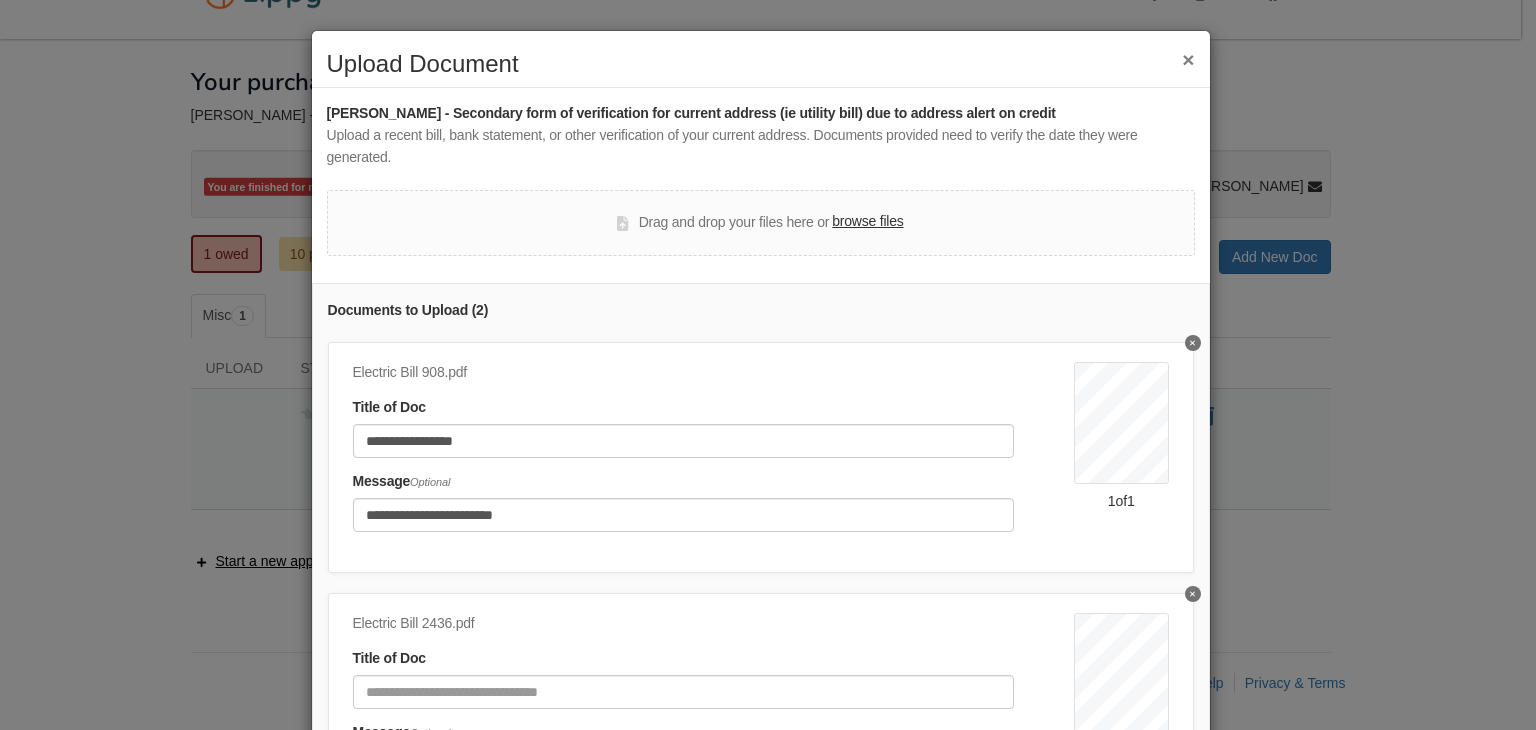 click on "**********" at bounding box center [761, 533] 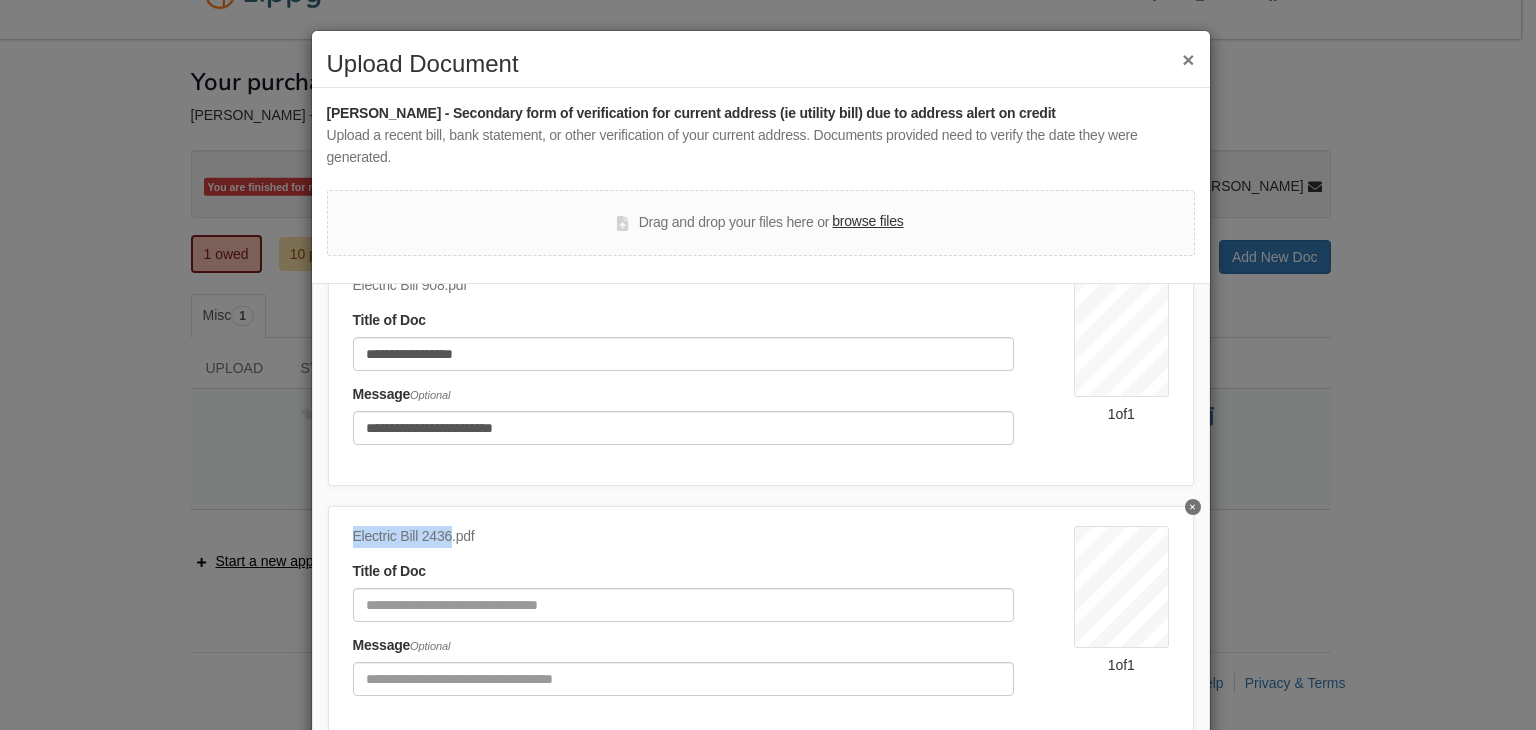 drag, startPoint x: 344, startPoint y: 518, endPoint x: 444, endPoint y: 516, distance: 100.02 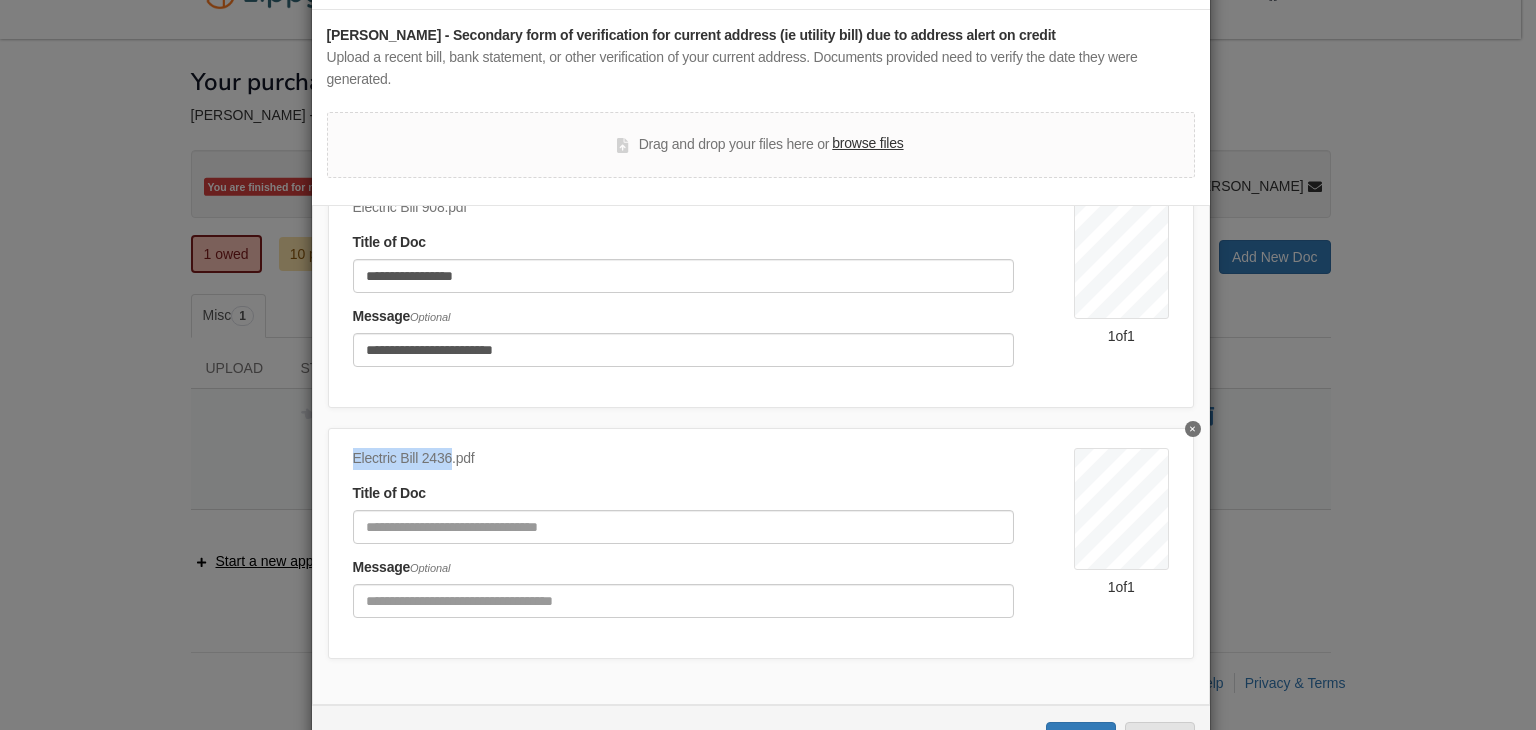 scroll, scrollTop: 100, scrollLeft: 0, axis: vertical 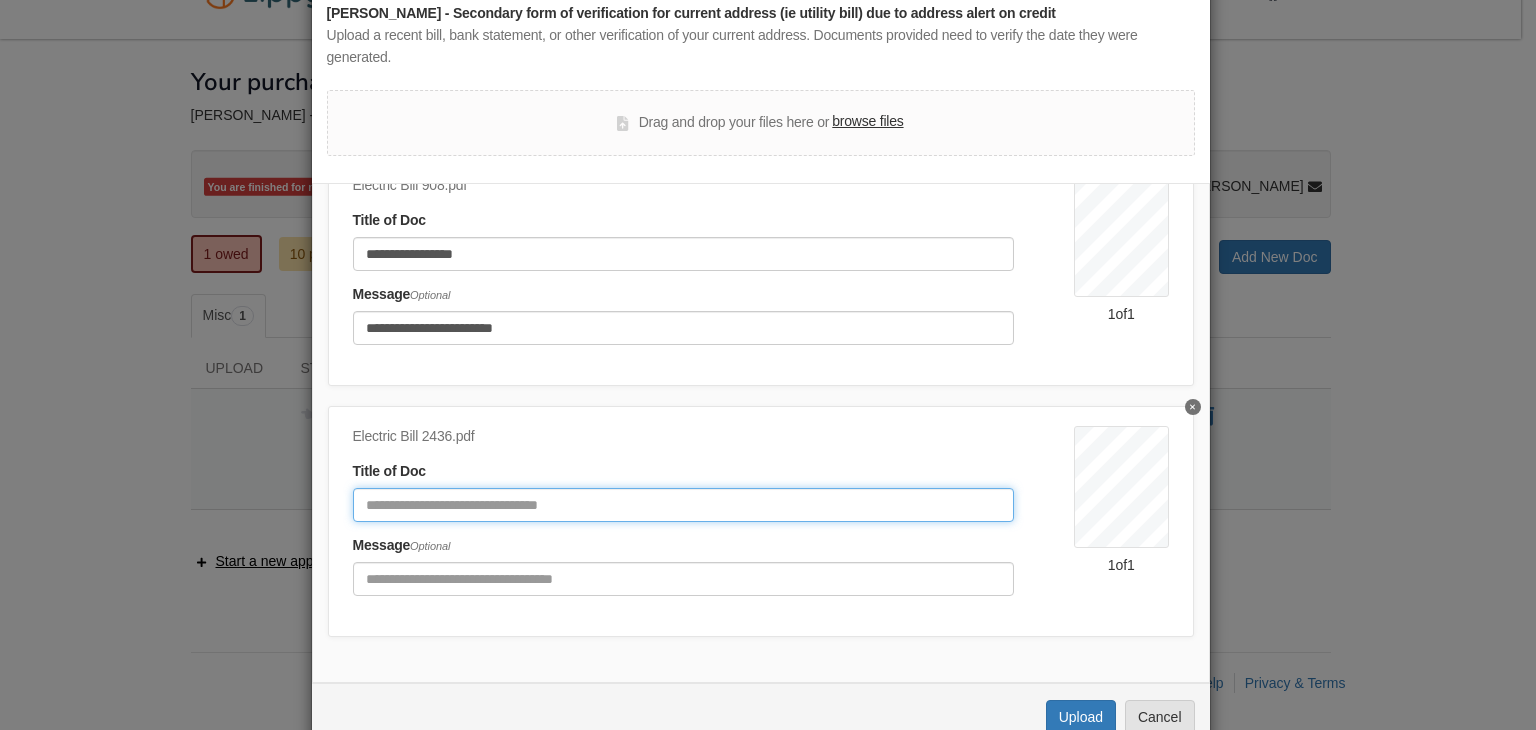 paste on "**********" 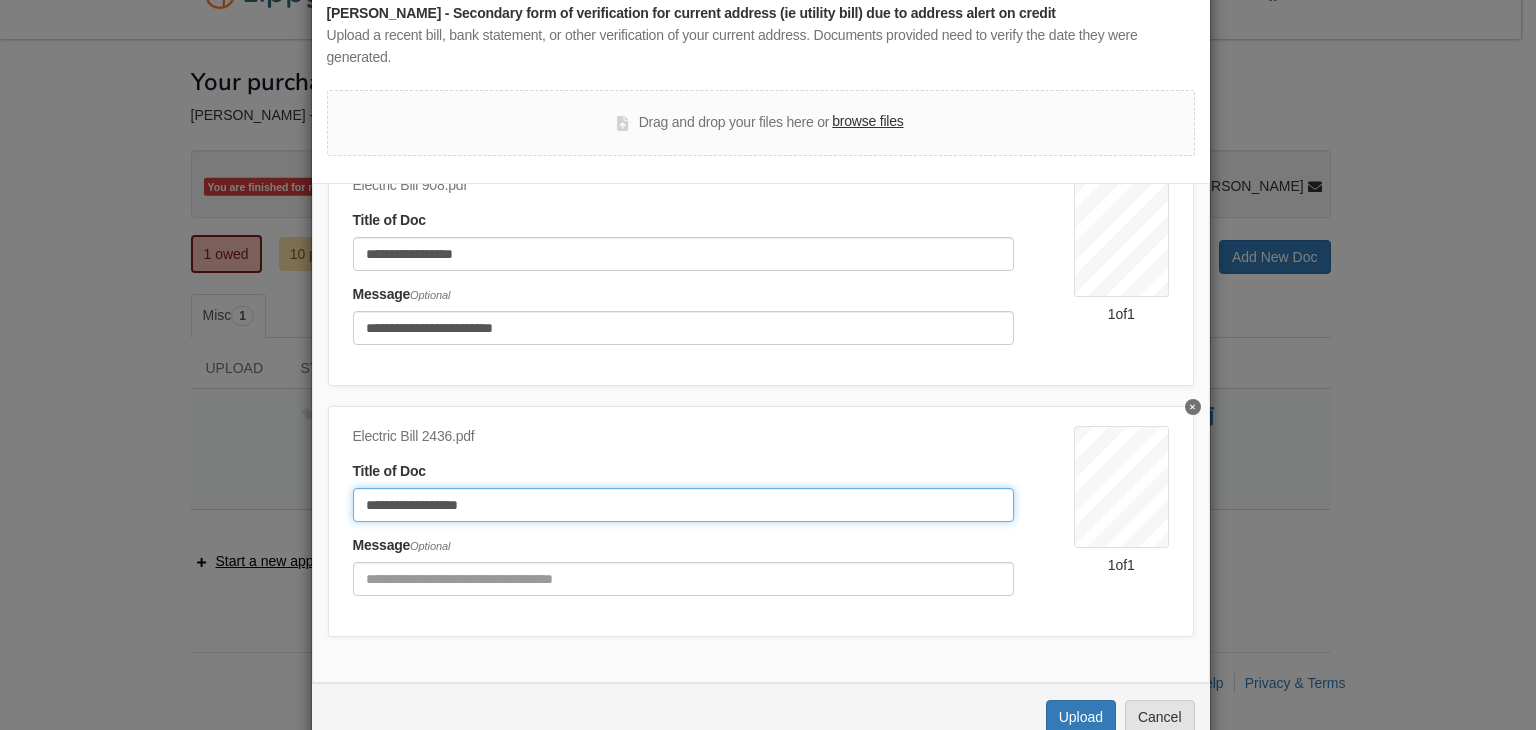 type on "**********" 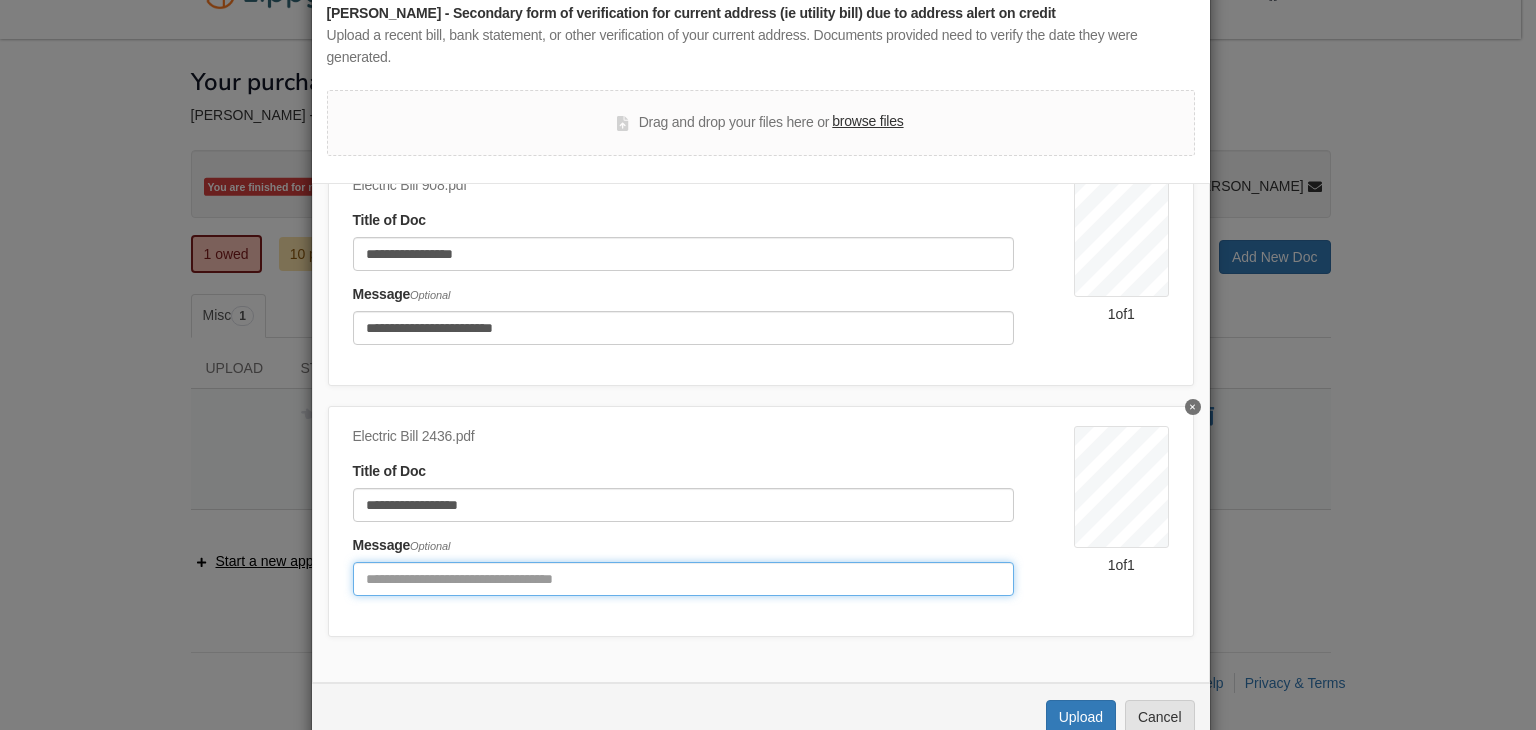 click at bounding box center [684, 579] 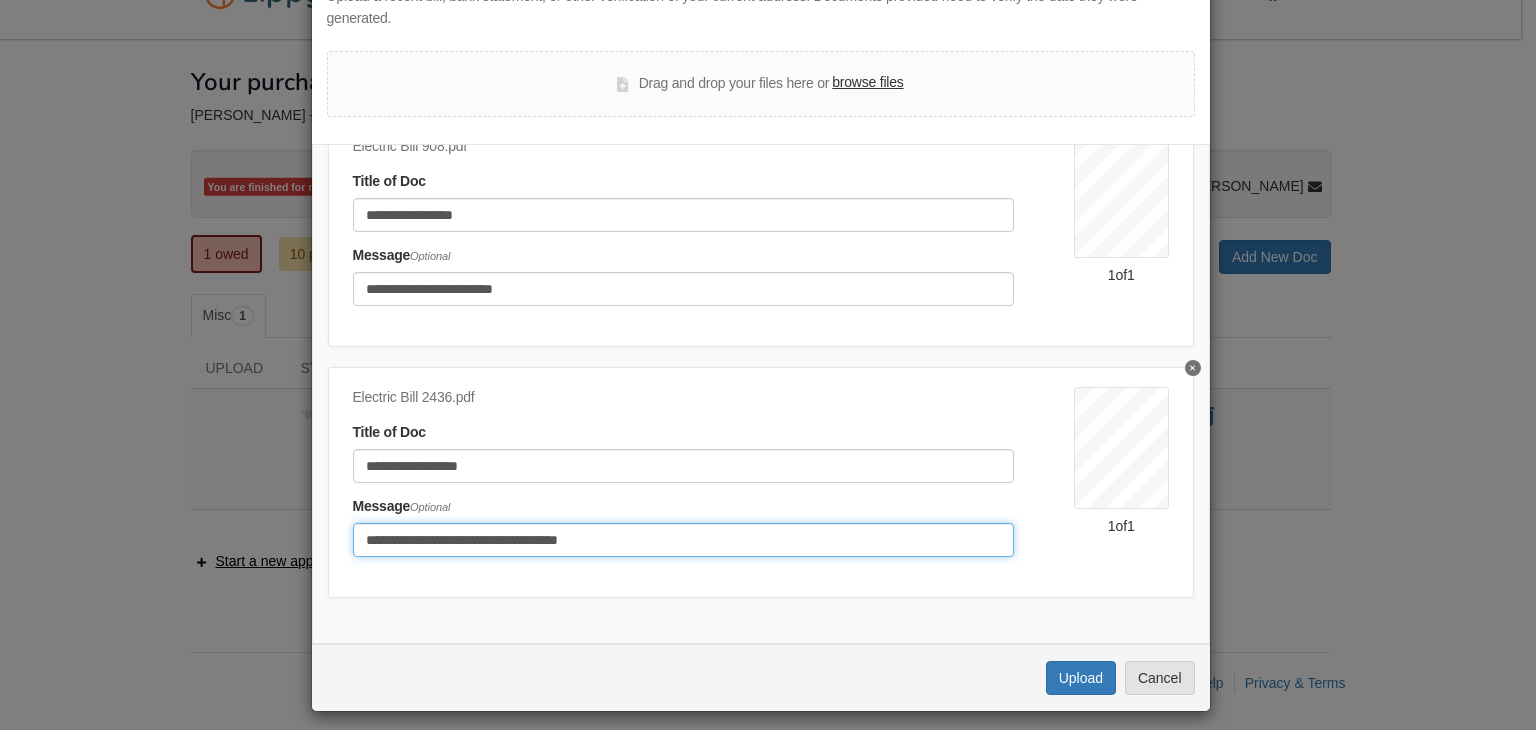 scroll, scrollTop: 150, scrollLeft: 0, axis: vertical 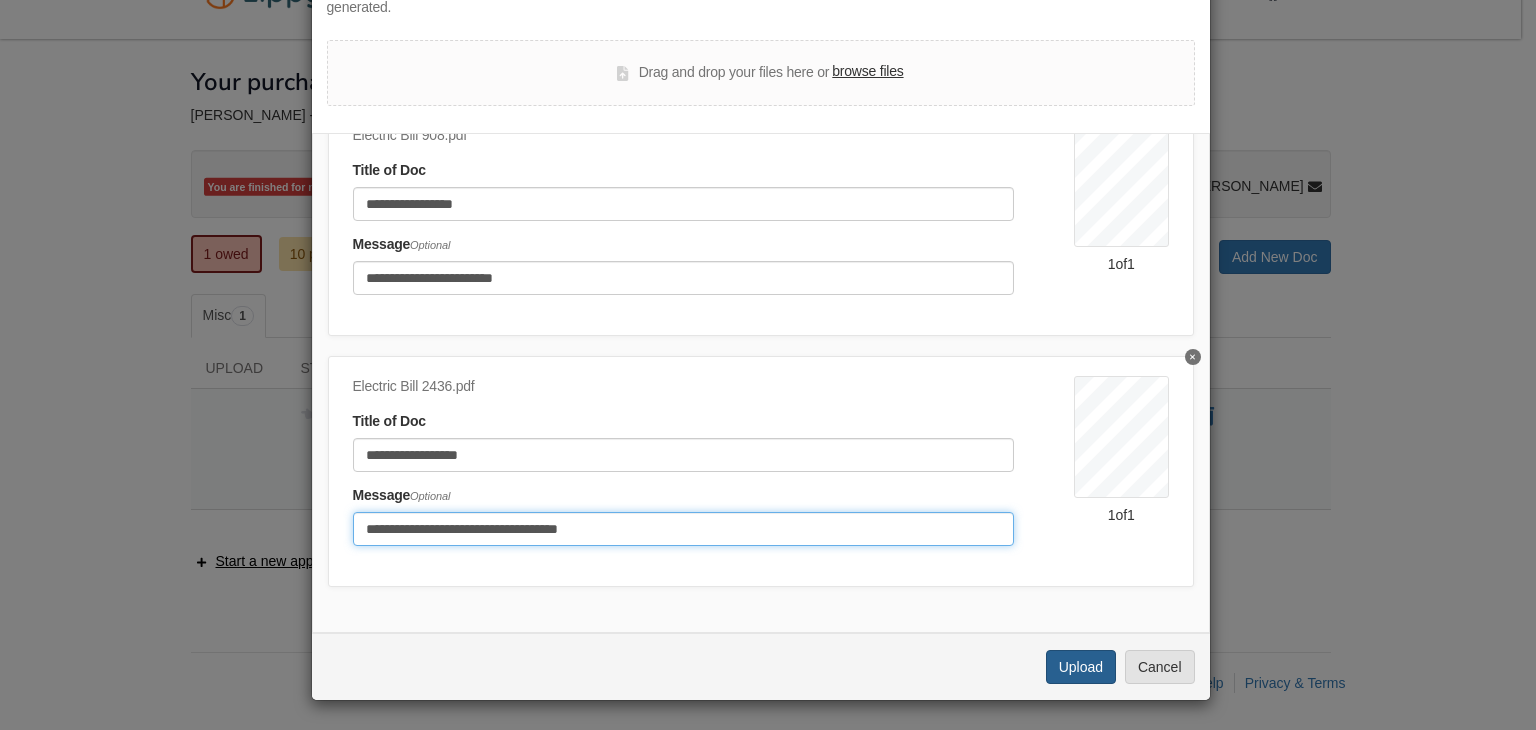 type on "**********" 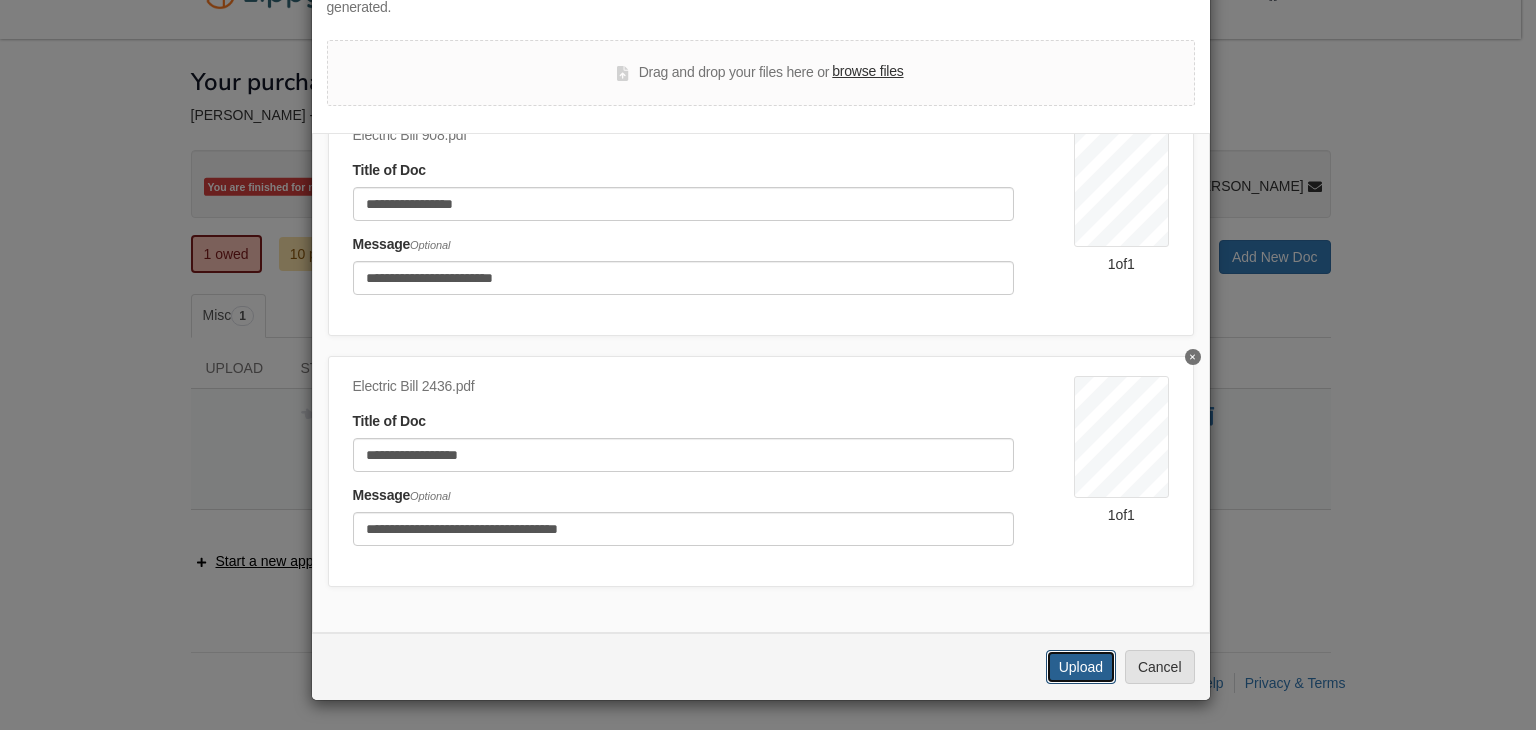 click on "Upload" at bounding box center [1081, 667] 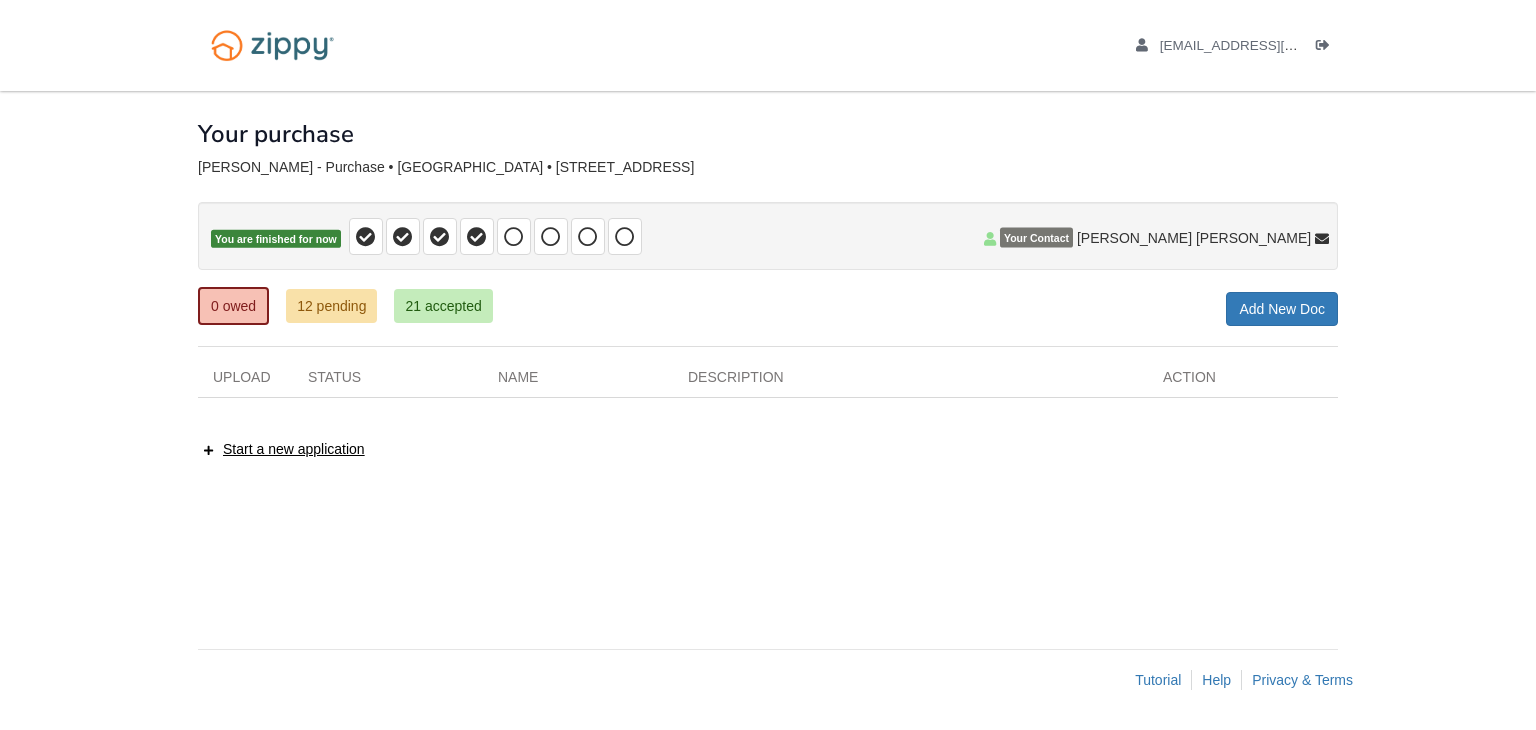 scroll, scrollTop: 0, scrollLeft: 0, axis: both 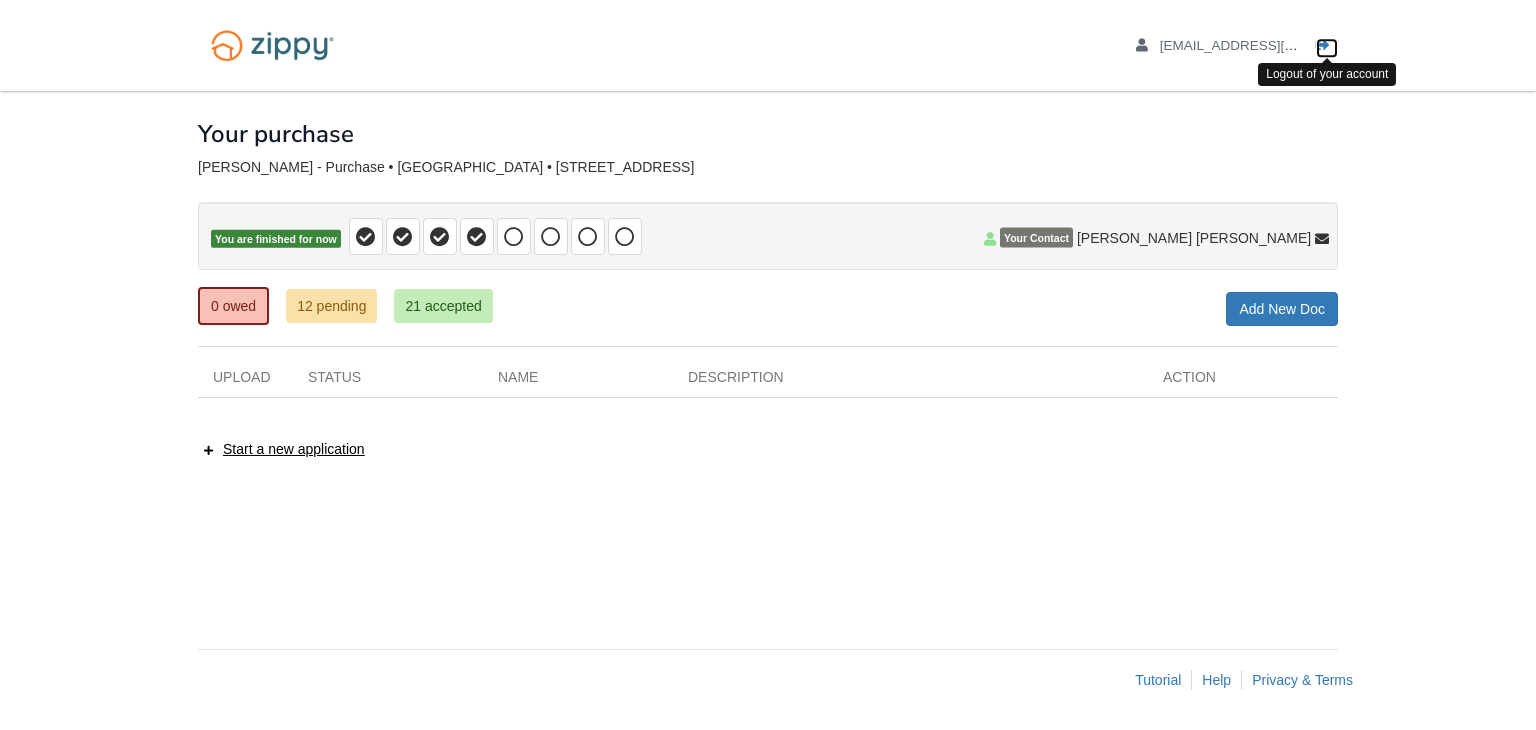 click at bounding box center [1323, 46] 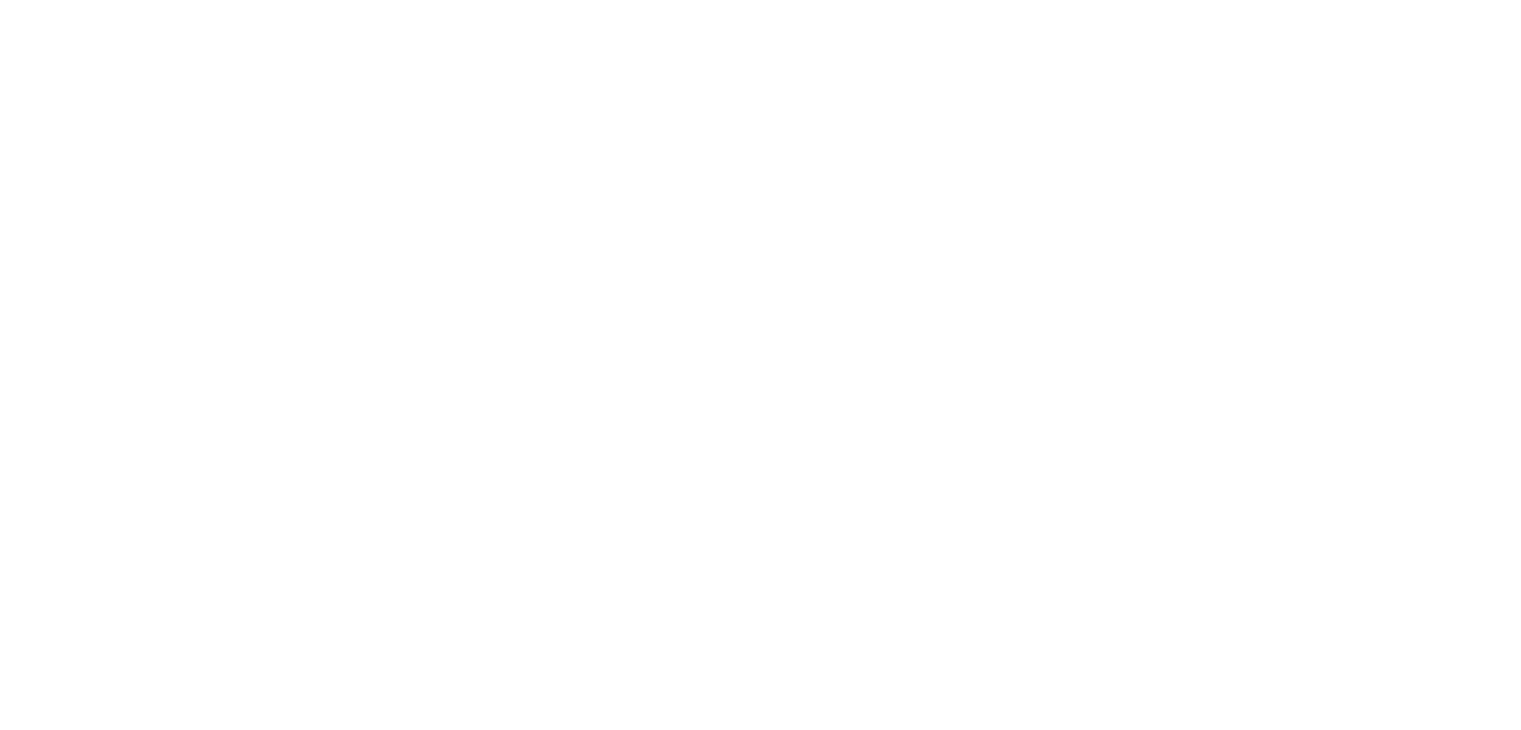 scroll, scrollTop: 0, scrollLeft: 0, axis: both 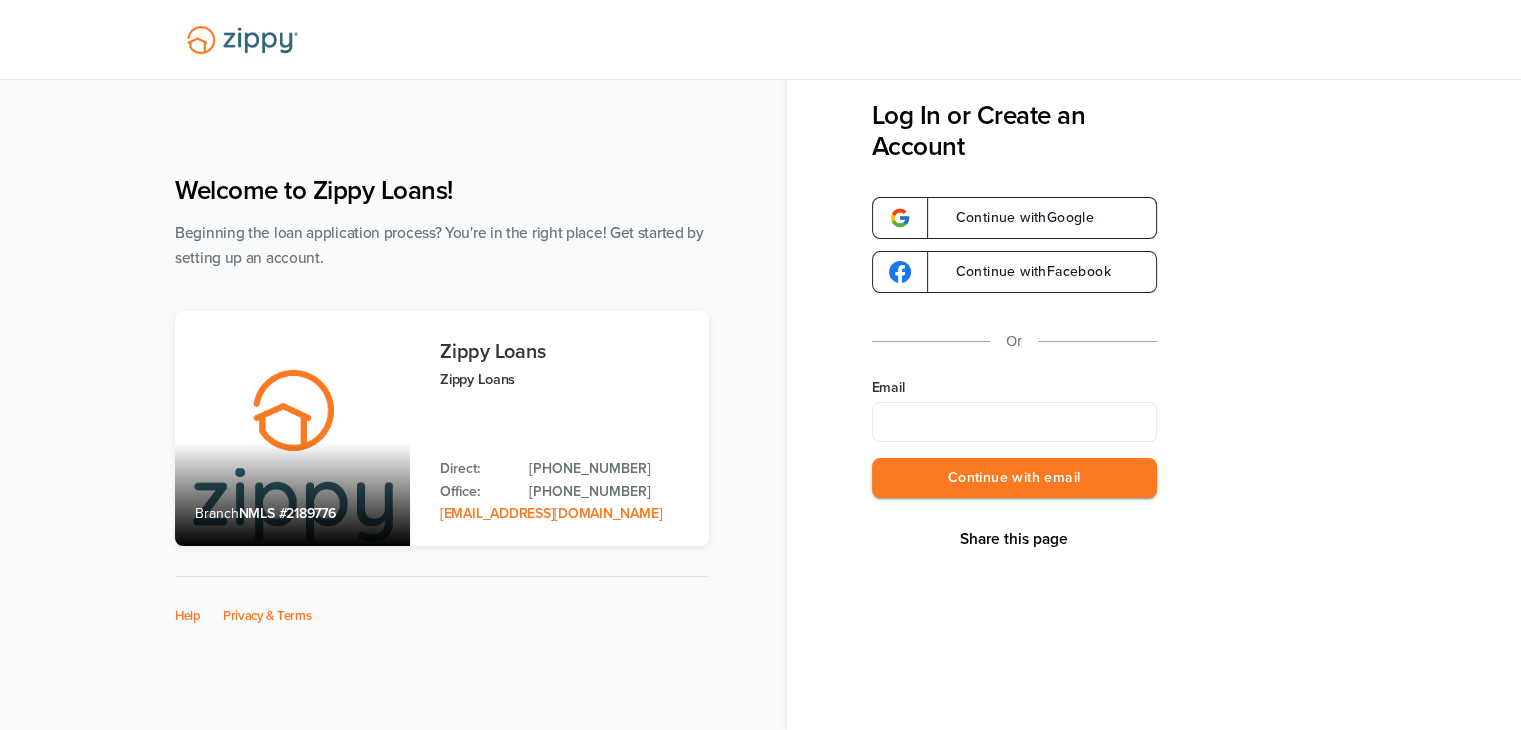 click on "Email" at bounding box center (1014, 422) 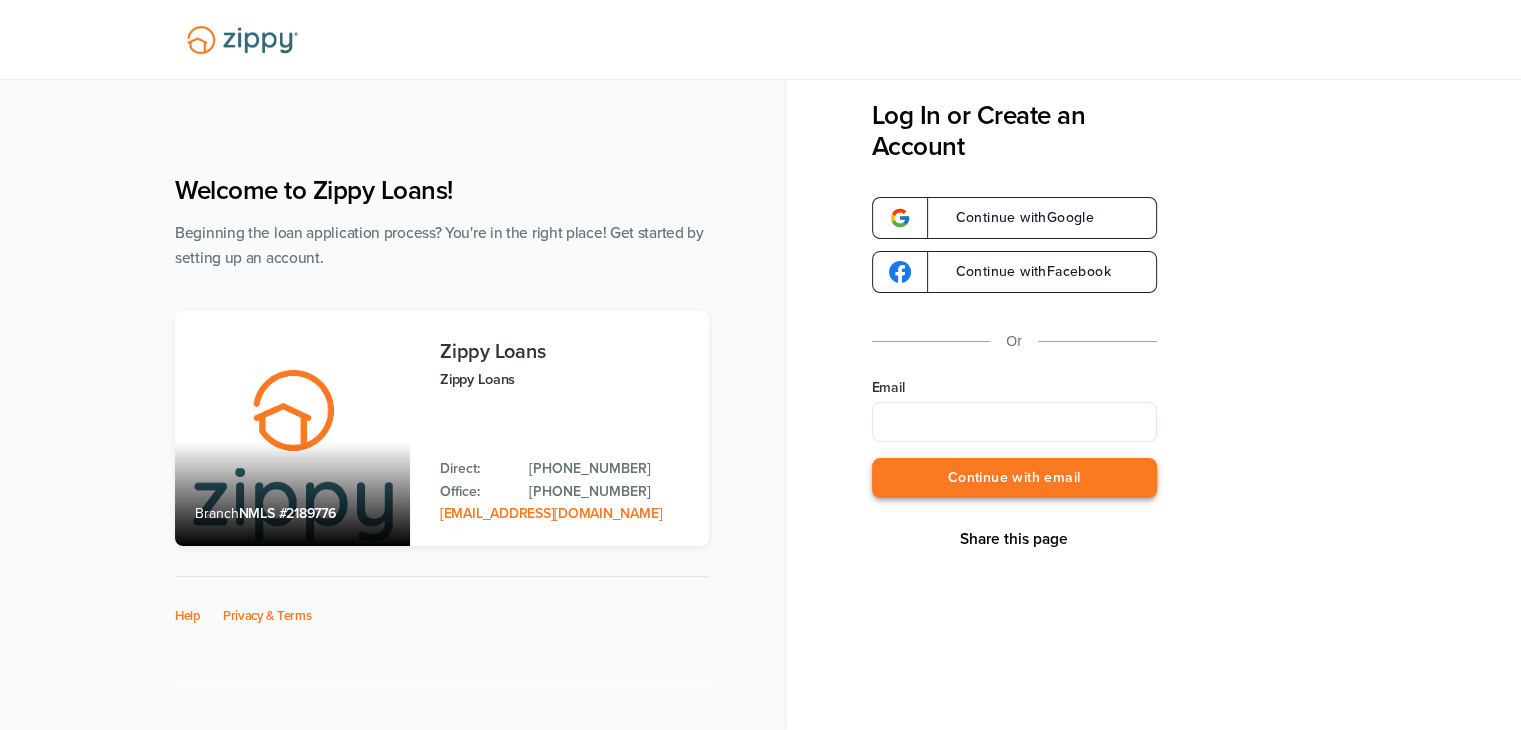 type on "**********" 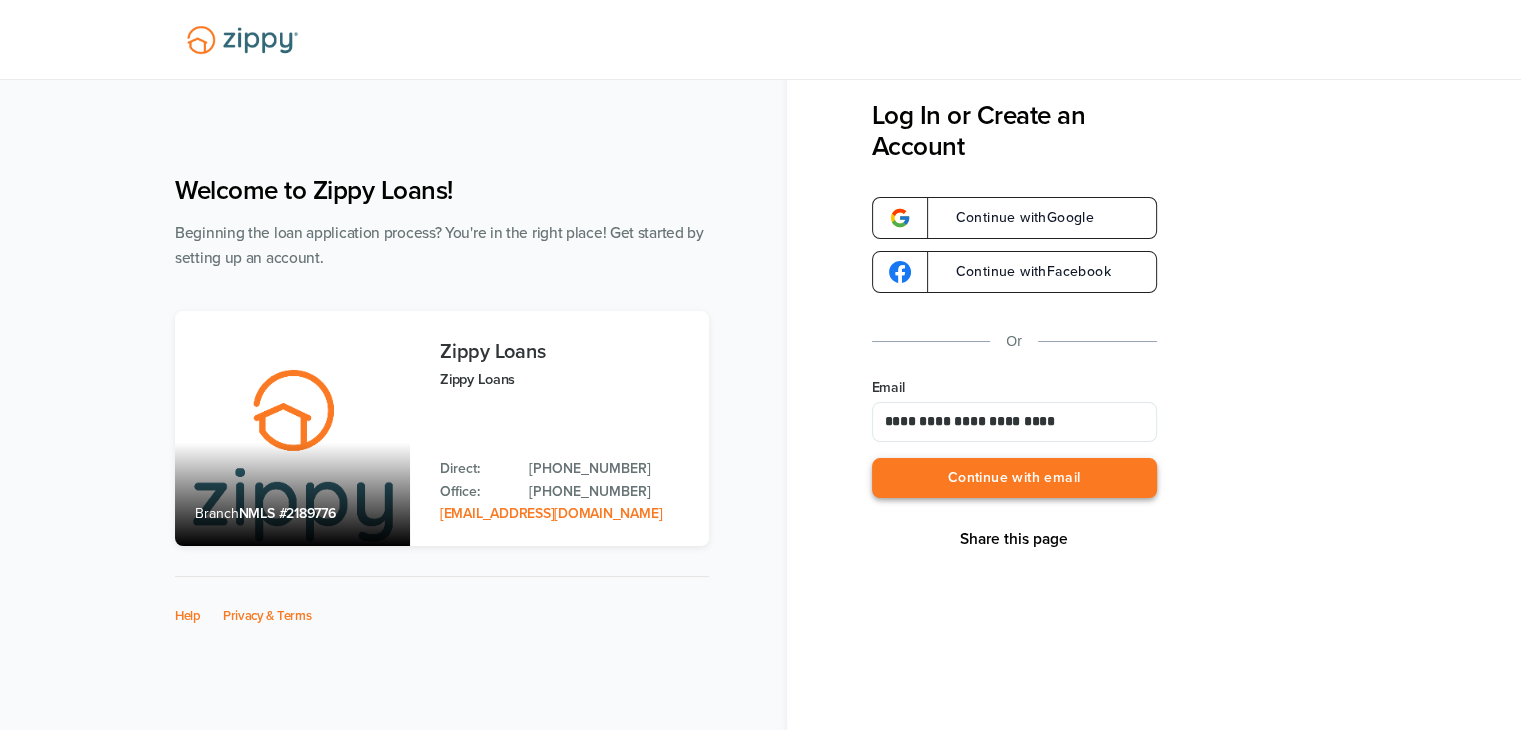 click on "Continue with email" at bounding box center [1014, 478] 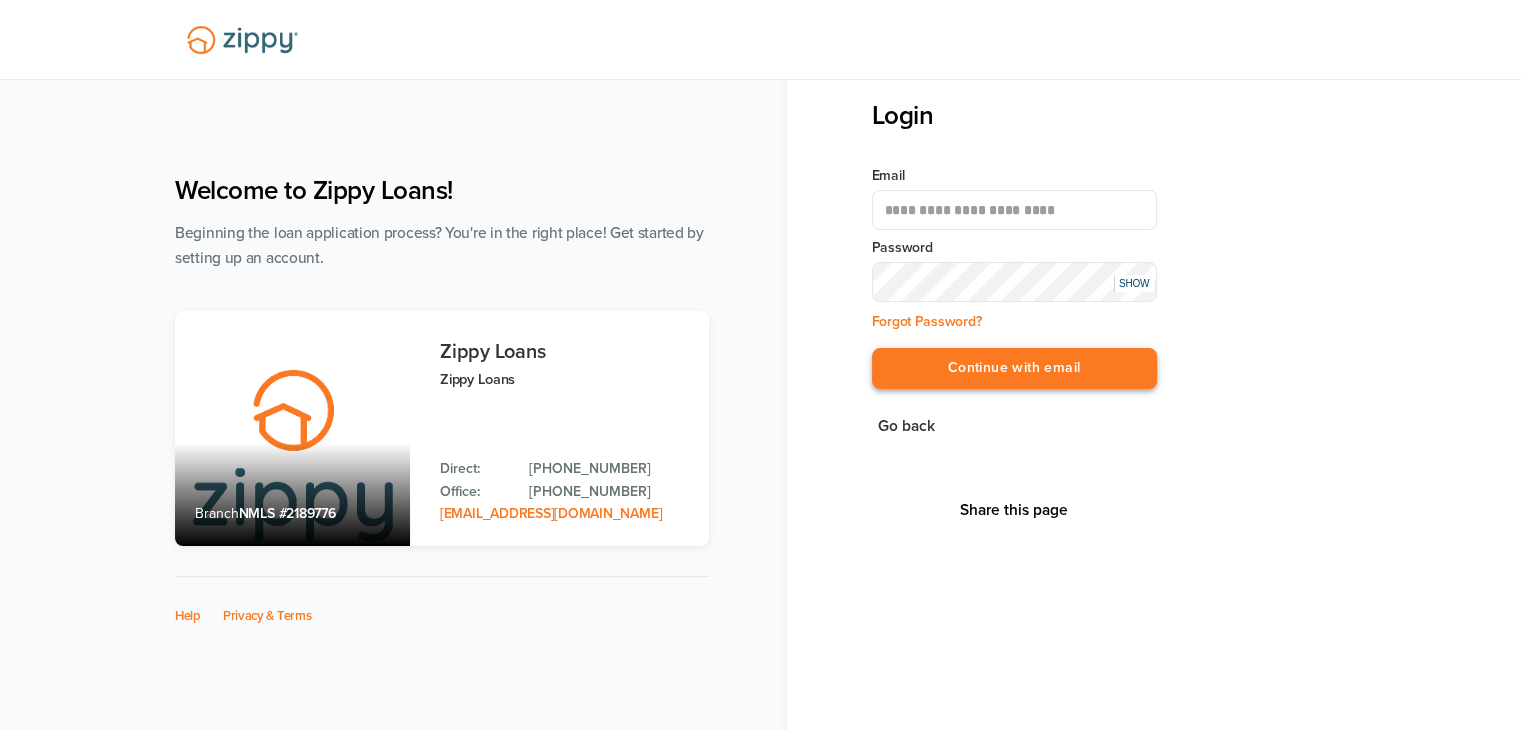 click on "Continue with email" at bounding box center [1014, 368] 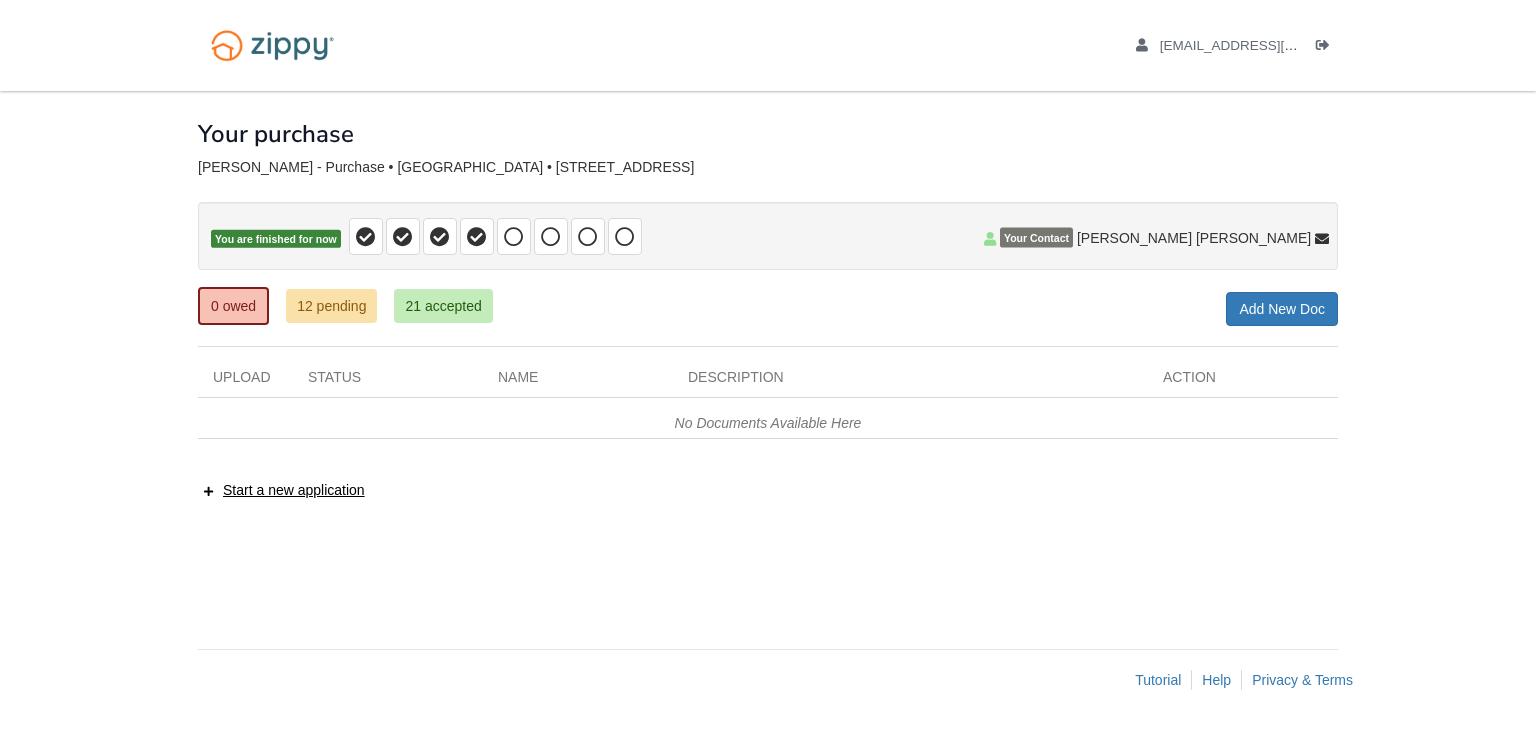 scroll, scrollTop: 0, scrollLeft: 0, axis: both 